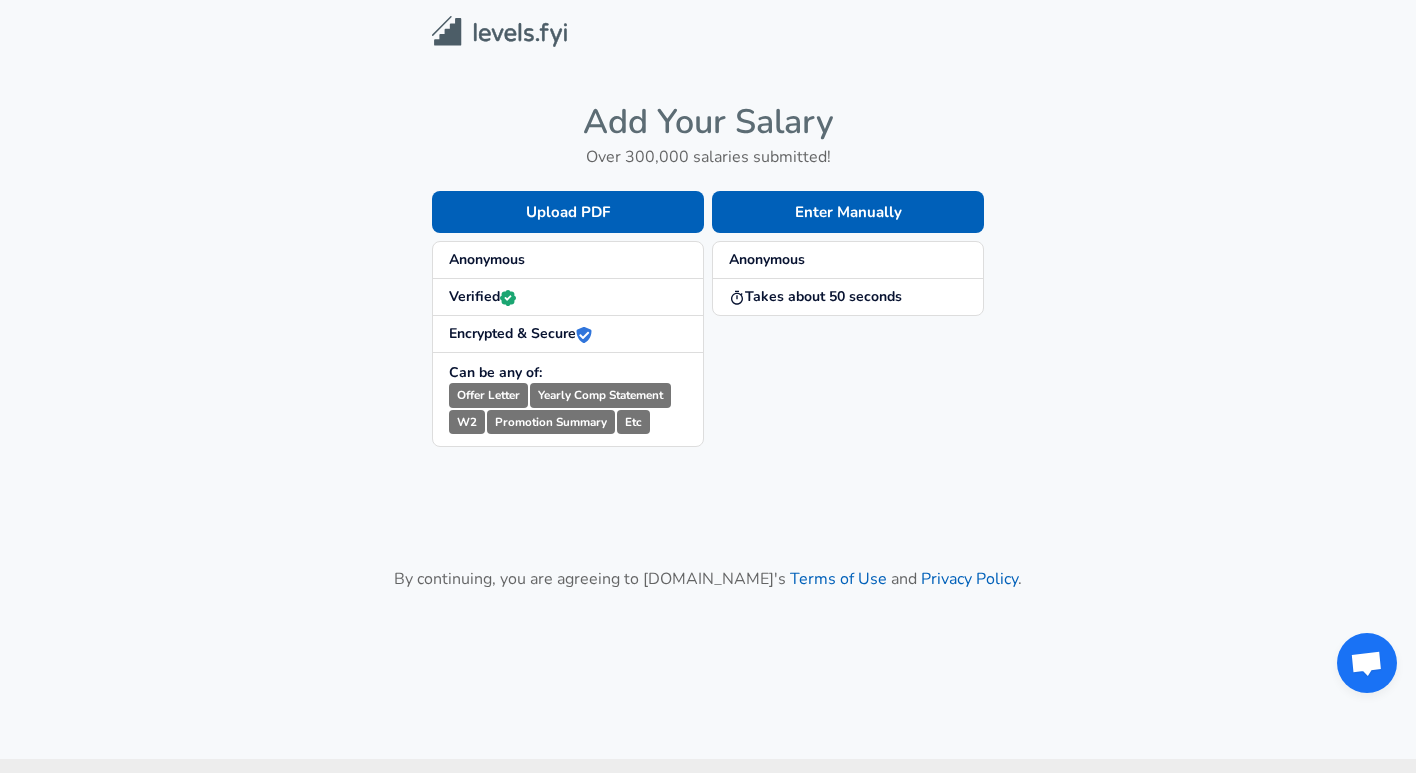 scroll, scrollTop: 0, scrollLeft: 0, axis: both 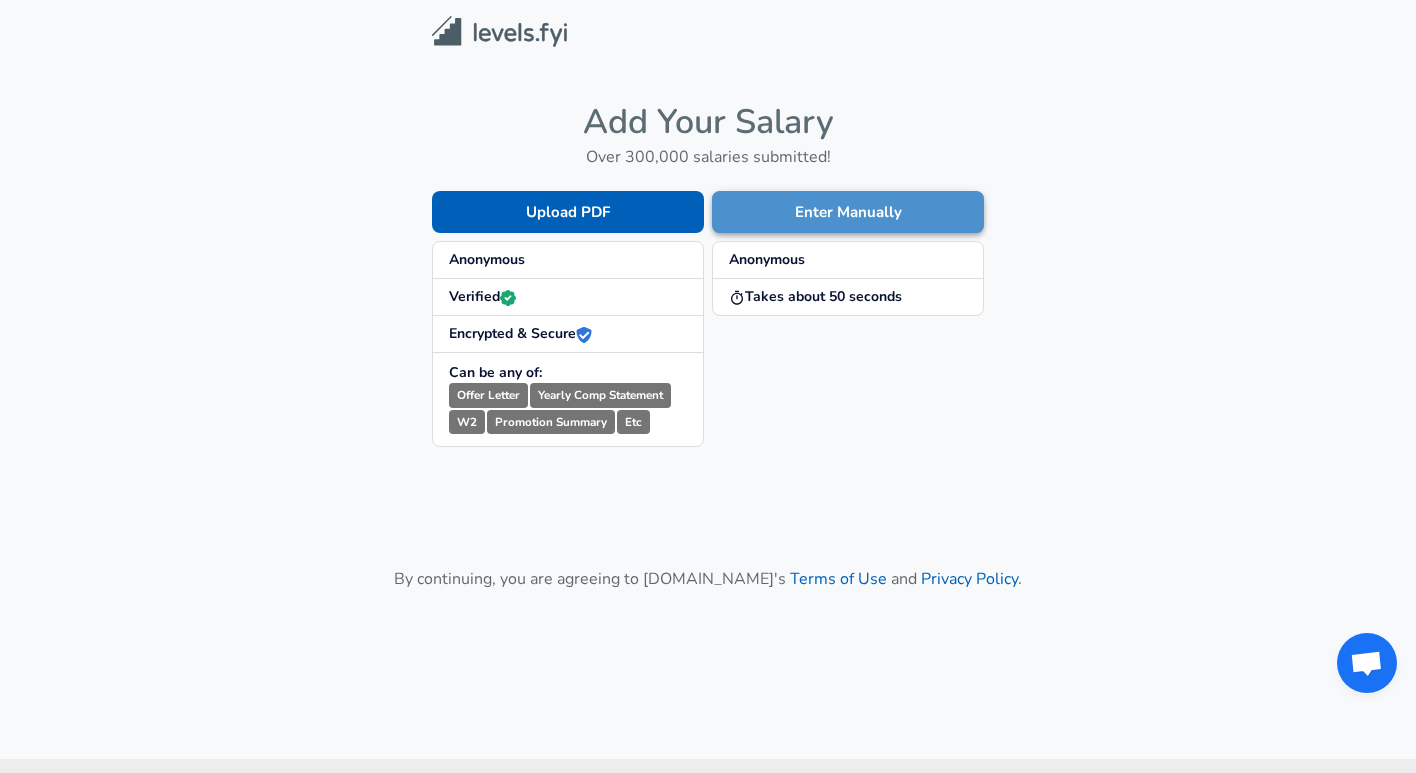 click on "Enter Manually" at bounding box center (848, 212) 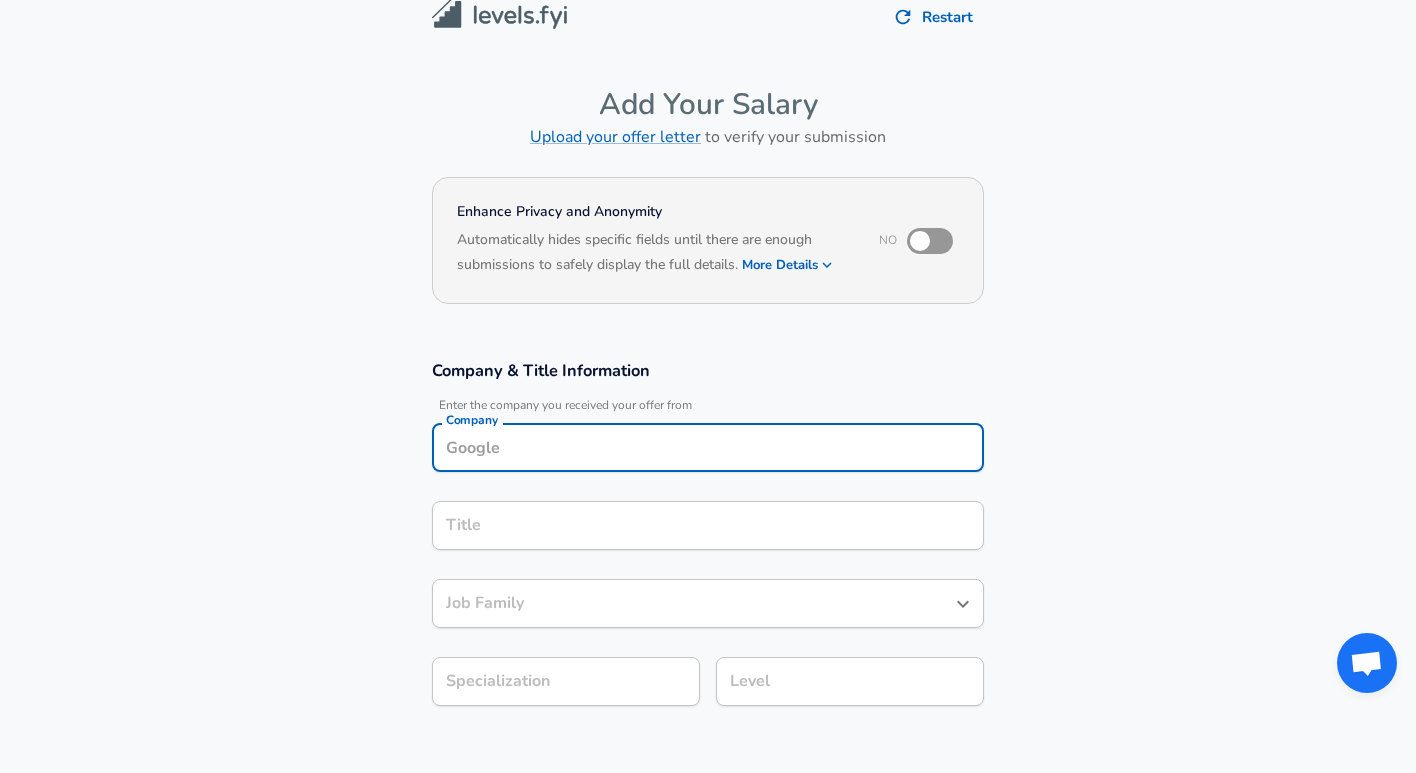 click on "Company" at bounding box center (708, 447) 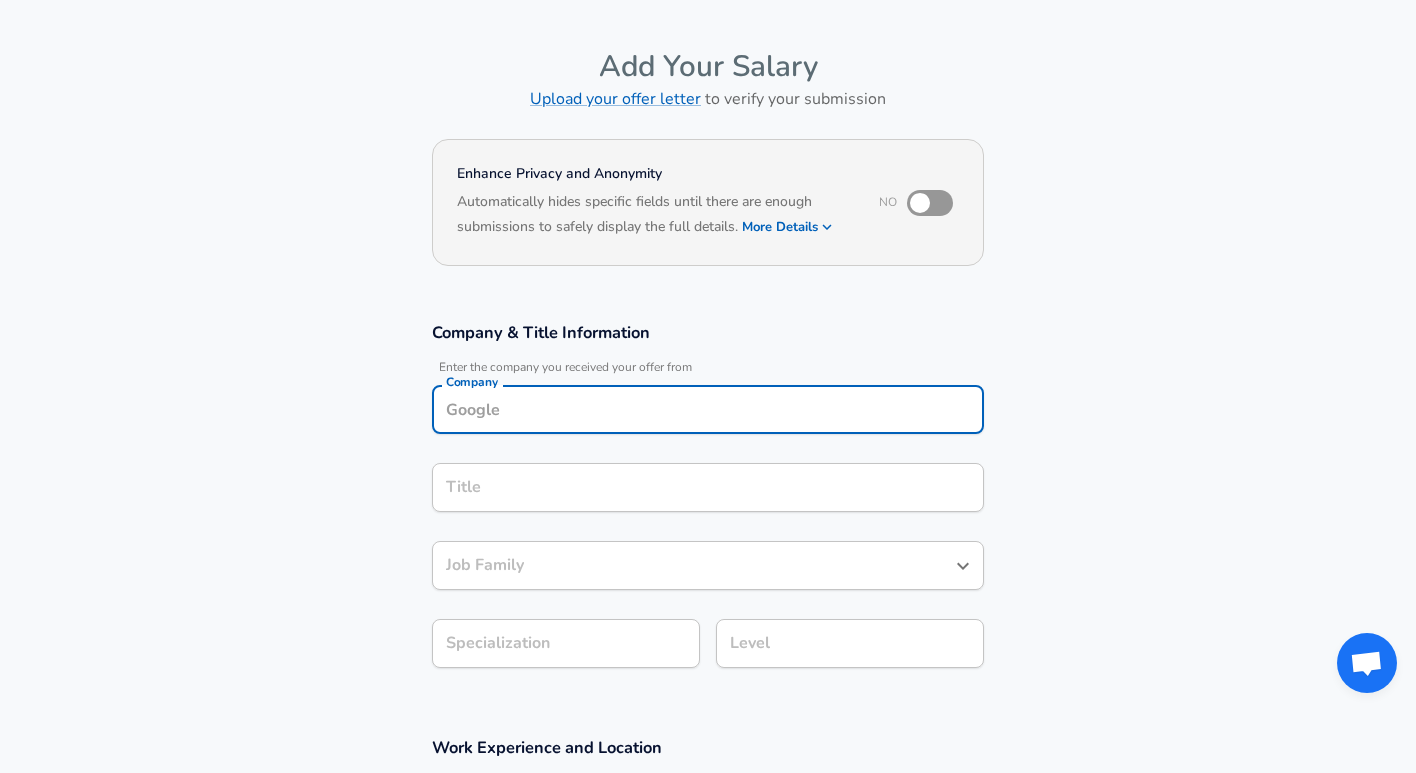 scroll, scrollTop: 298, scrollLeft: 0, axis: vertical 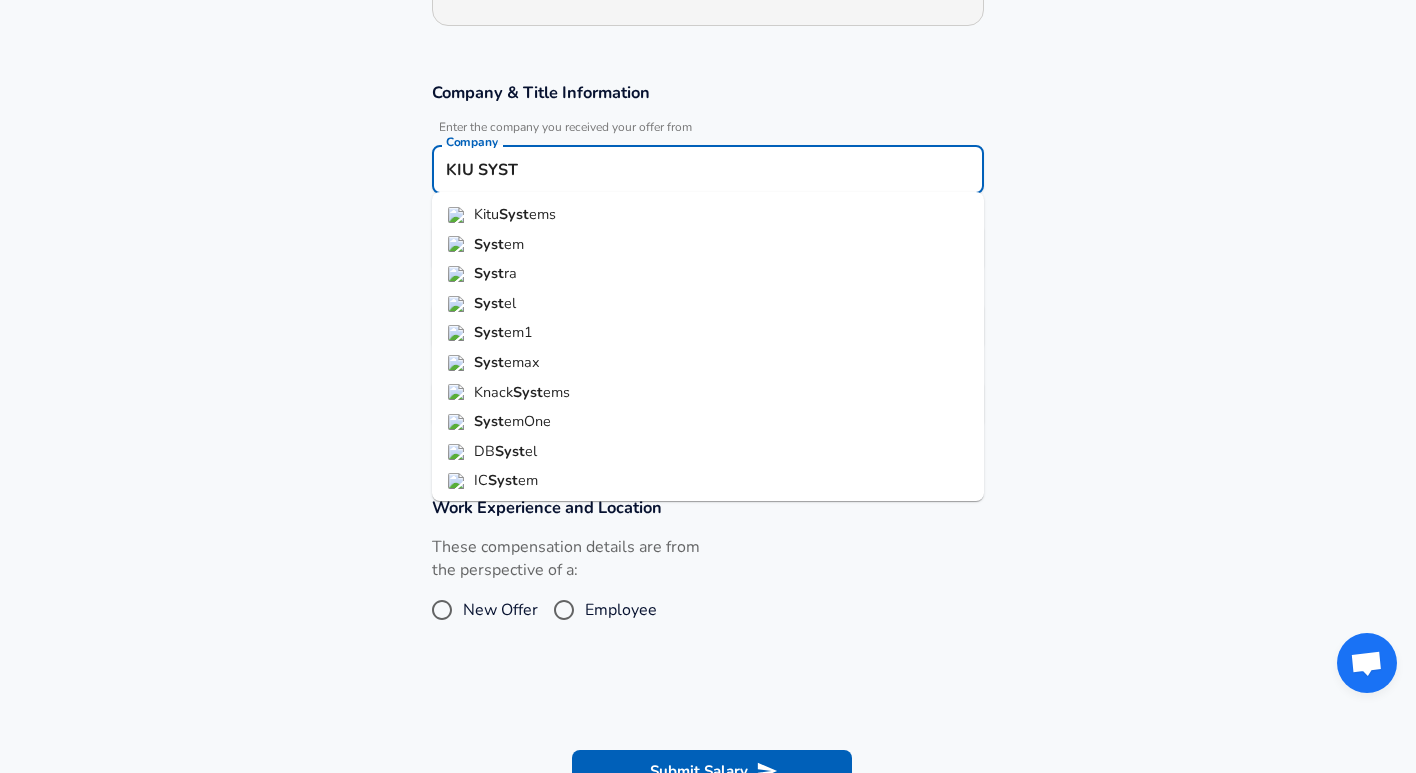 click on "Kitu  Syst ems" at bounding box center [708, 215] 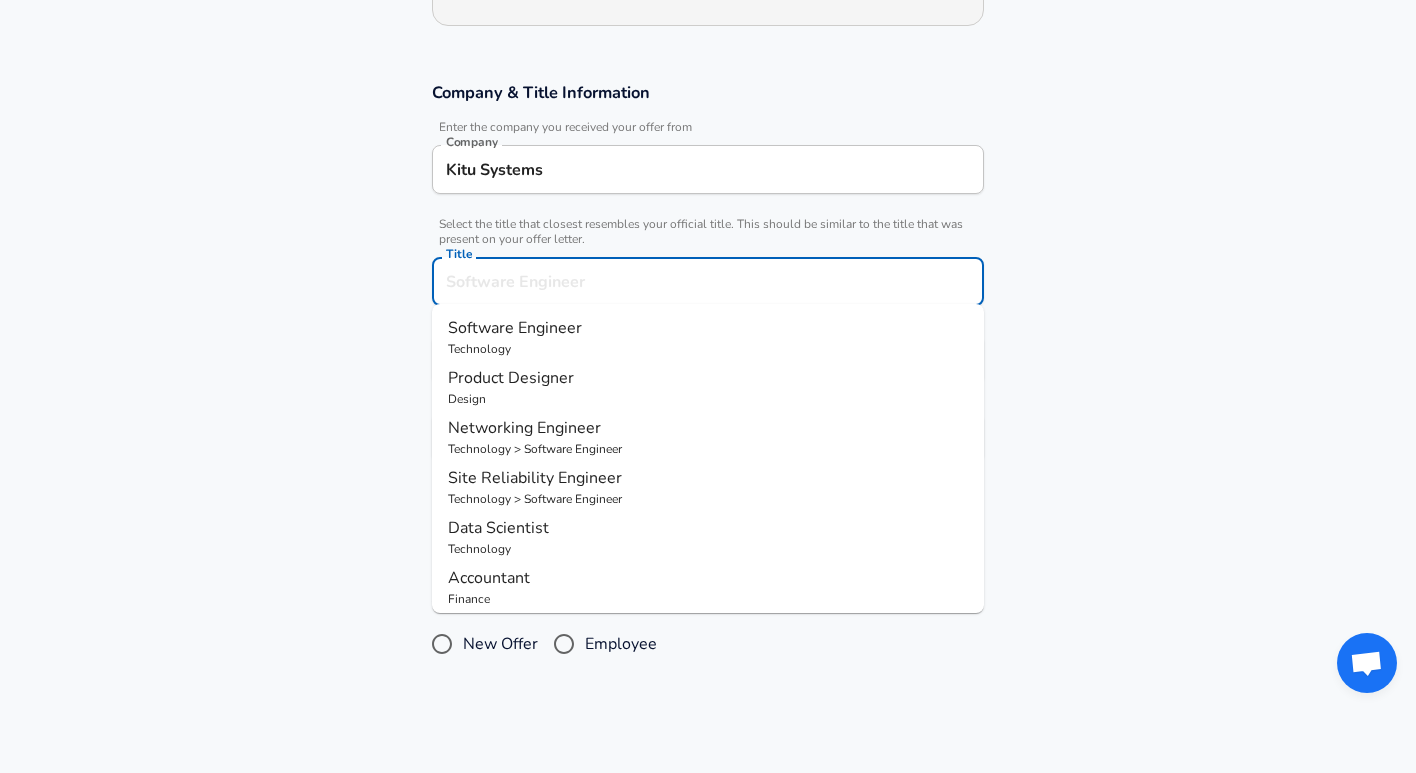 scroll, scrollTop: 338, scrollLeft: 0, axis: vertical 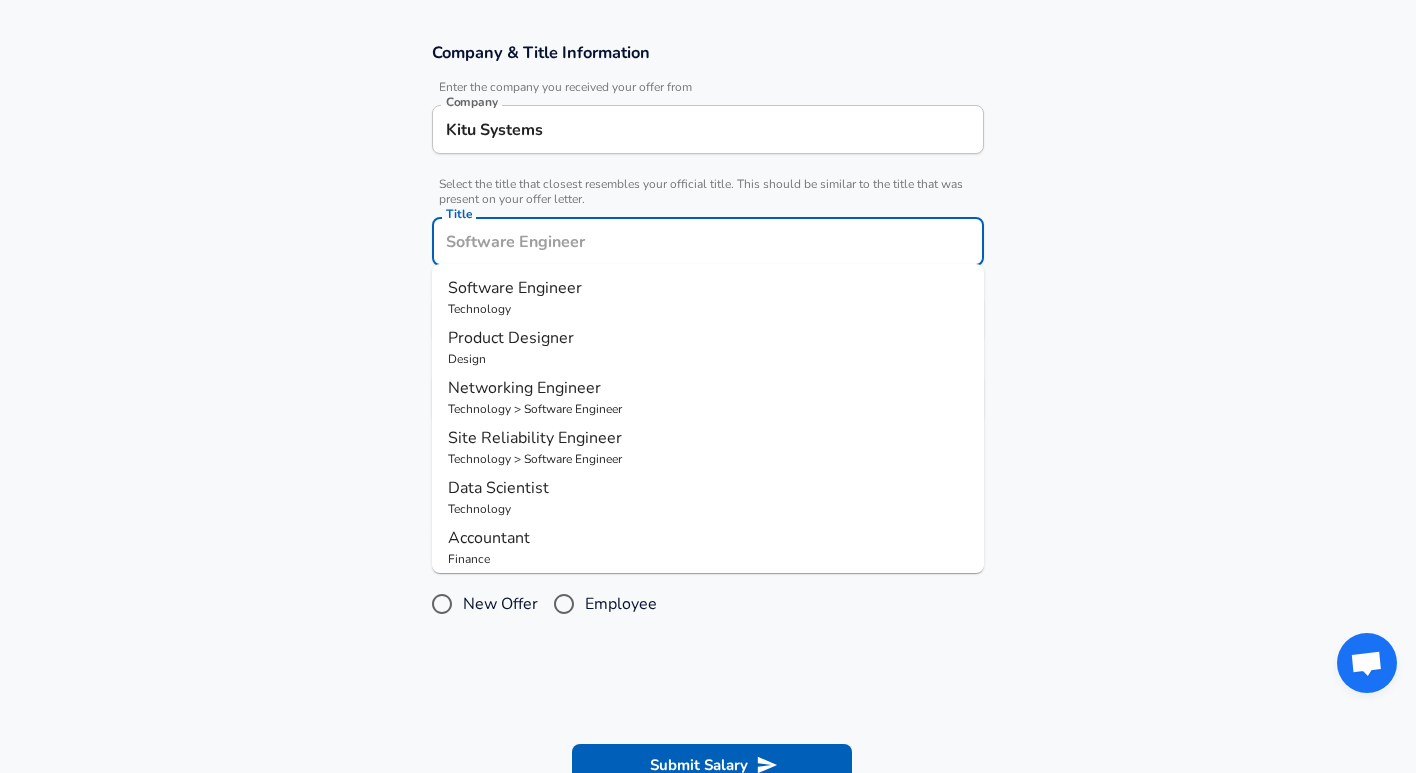 click on "Title" at bounding box center [708, 241] 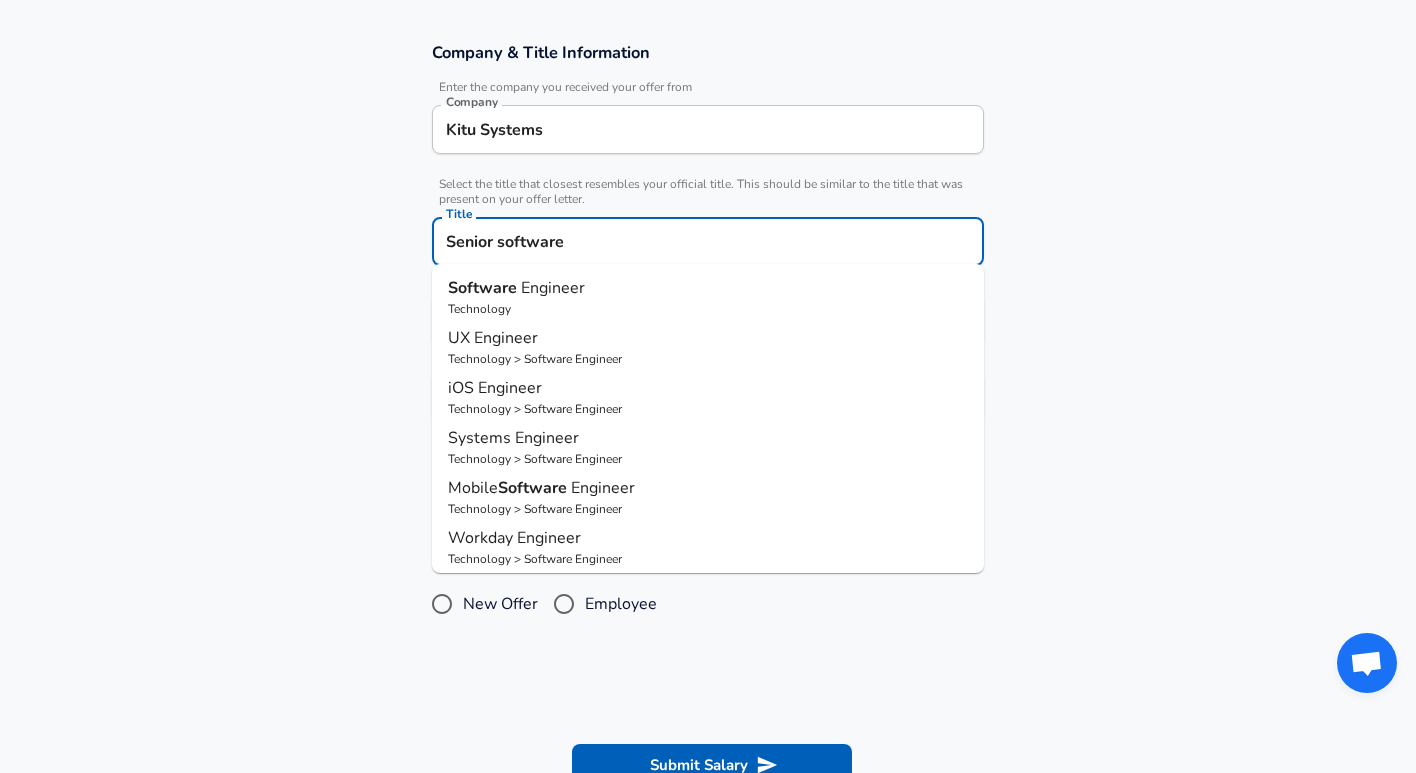click on "Engineer" at bounding box center [553, 288] 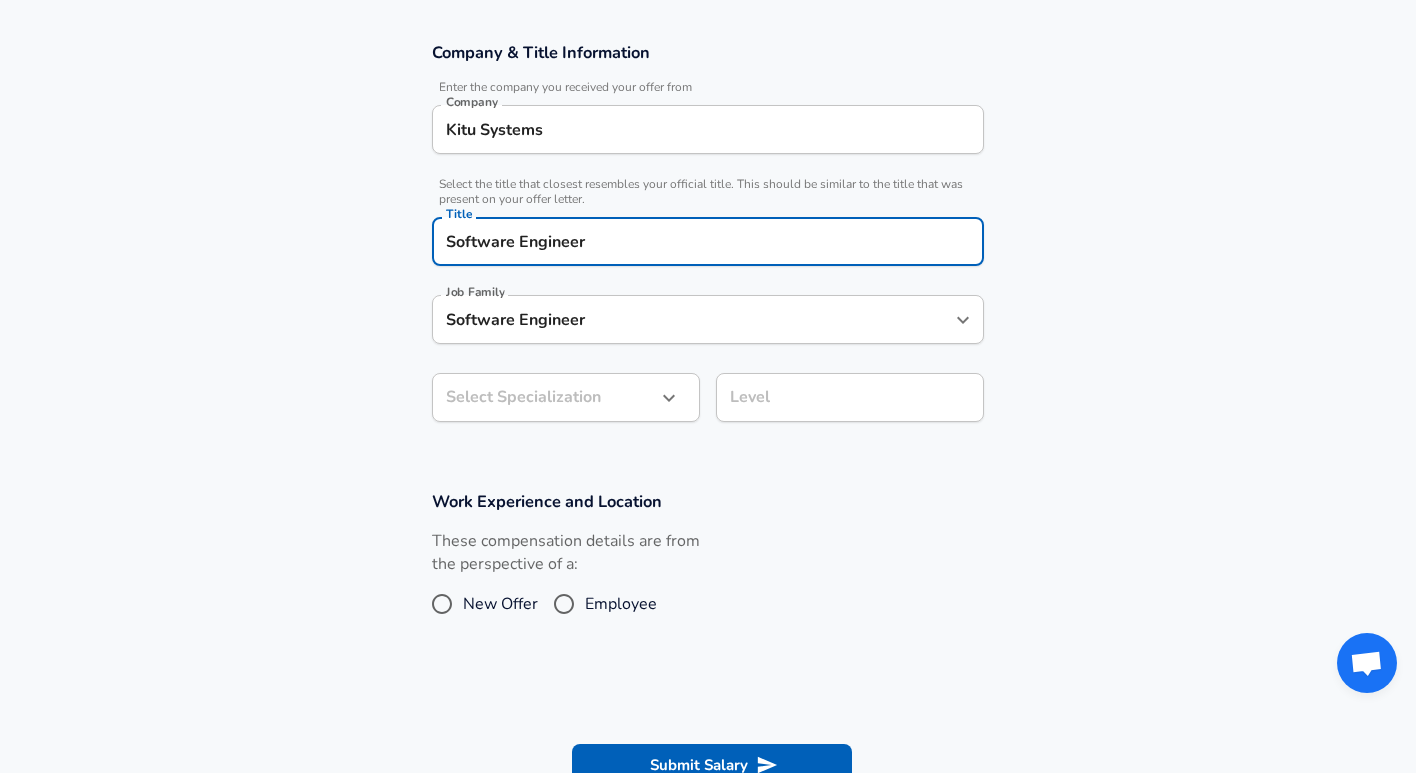 click on "Software Engineer" at bounding box center [693, 319] 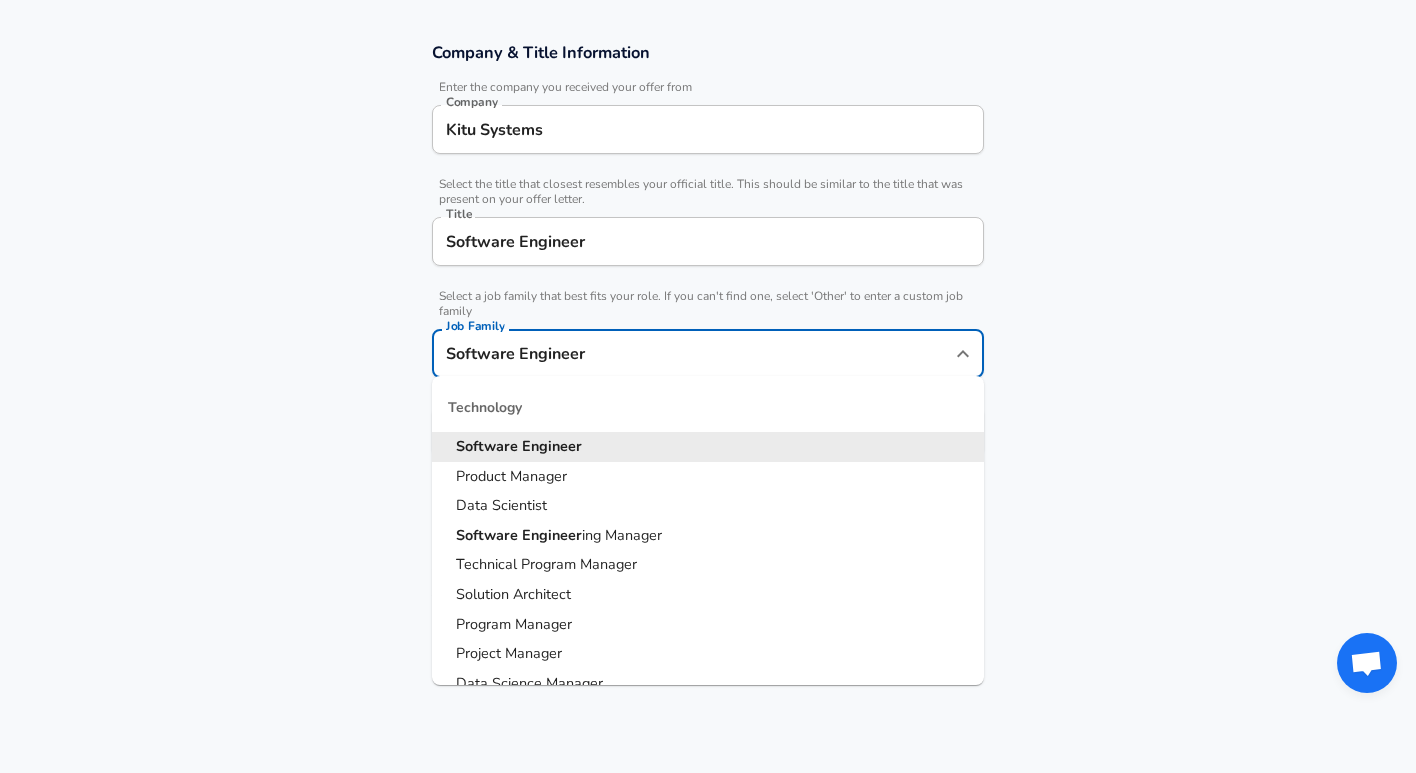 scroll, scrollTop: 378, scrollLeft: 0, axis: vertical 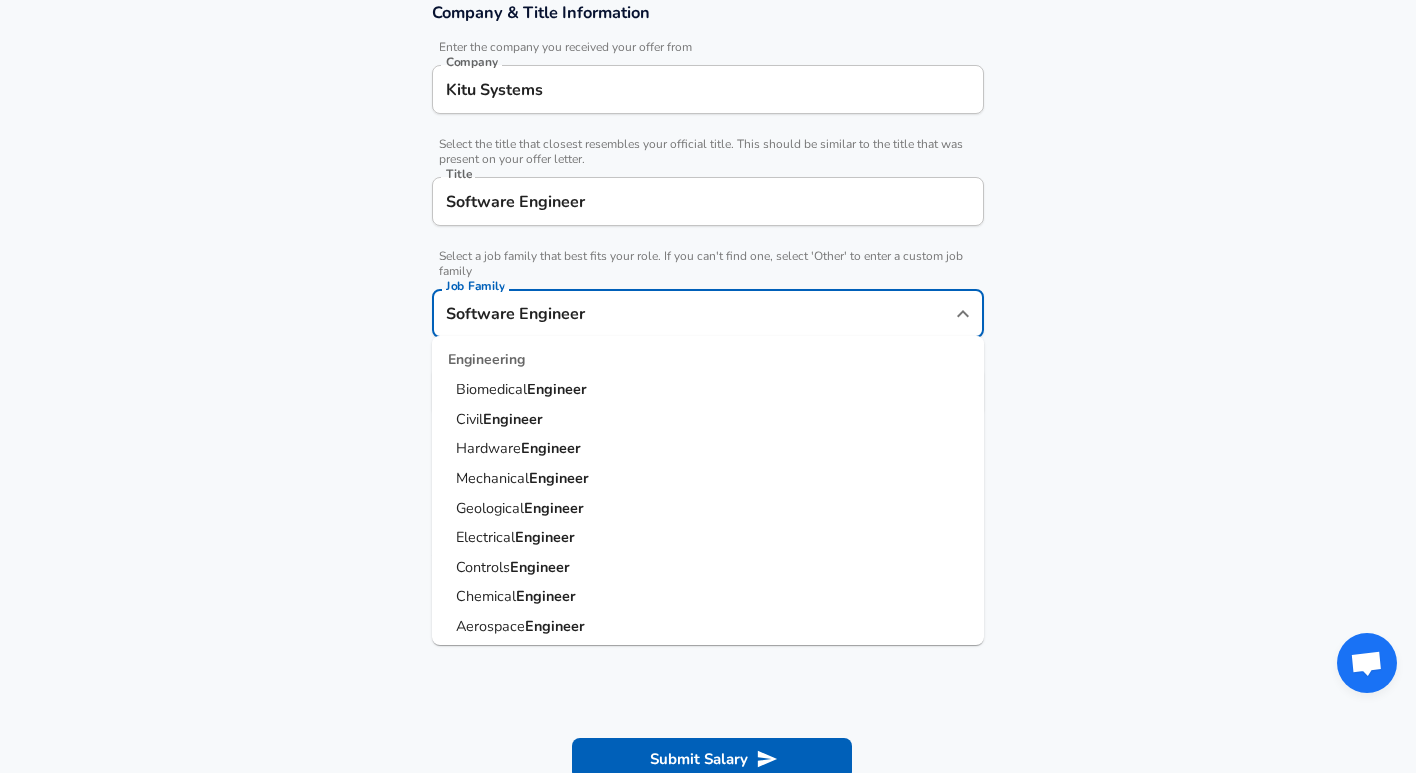 click on "Company & Title Information   Enter the company you received your offer from Company Kitu Systems Company   Select the title that closest resembles your official title. This should be similar to the title that was present on your offer letter. Title Software Engineer Title   Select a job family that best fits your role. If you can't find one, select 'Other' to enter a custom job family Job Family Software Engineer Job Family Technology Software     Engineer Product Manager Data Scientist Software     Engineer ing Manager Technical Program Manager Solution Architect Program Manager Project Manager Data Science Manager Technical Writer Engineering Biomedical  Engineer Civil  Engineer Hardware  Engineer Mechanical  Engineer Geological  Engineer Electrical  Engineer Controls  Engineer Chemical  Engineer Aerospace  Engineer Materials  Engineer Optical  Engineer MEP  Engineer Prompt  Engineer Business Management Consultant Business Development Sales Sales Legal Legal Sales Sales  Engineer Legal Regulatory Affairs" at bounding box center (708, 219) 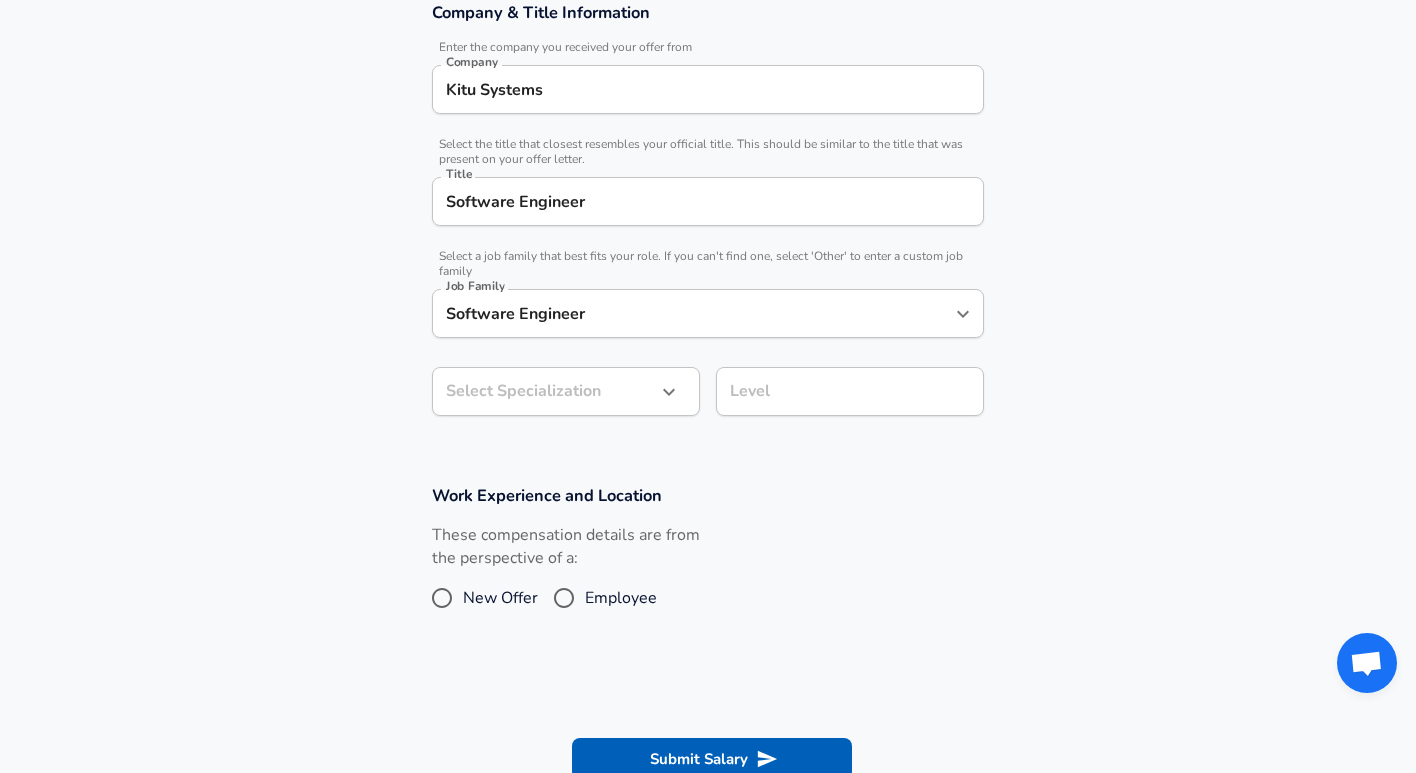 click on "Restart Add Your Salary Upload your offer letter   to verify your submission Enhance Privacy and Anonymity No Automatically hides specific fields until there are enough submissions to safely display the full details.   More Details Based on your submission and the data points that we have already collected, we will automatically hide and anonymize specific fields if there aren't enough data points to remain sufficiently anonymous. Company & Title Information   Enter the company you received your offer from Company Kitu Systems Company   Select the title that closest resembles your official title. This should be similar to the title that was present on your offer letter. Title Software Engineer Title   Select a job family that best fits your role. If you can't find one, select 'Other' to enter a custom job family Job Family Software Engineer Job Family Select Specialization ​ Select Specialization Level Level Work Experience and Location These compensation details are from the perspective of a: New Offer" at bounding box center (708, 8) 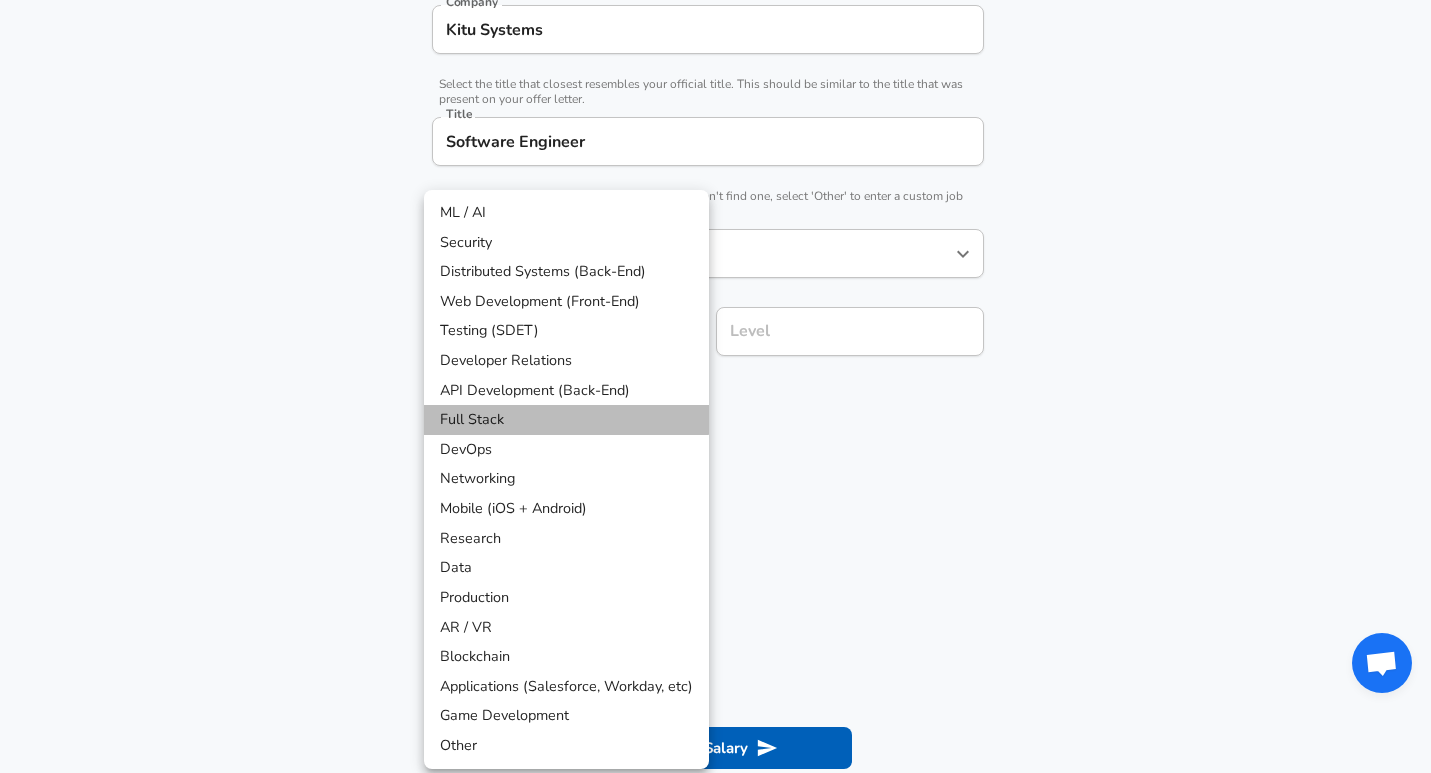 click on "Full Stack" at bounding box center [566, 420] 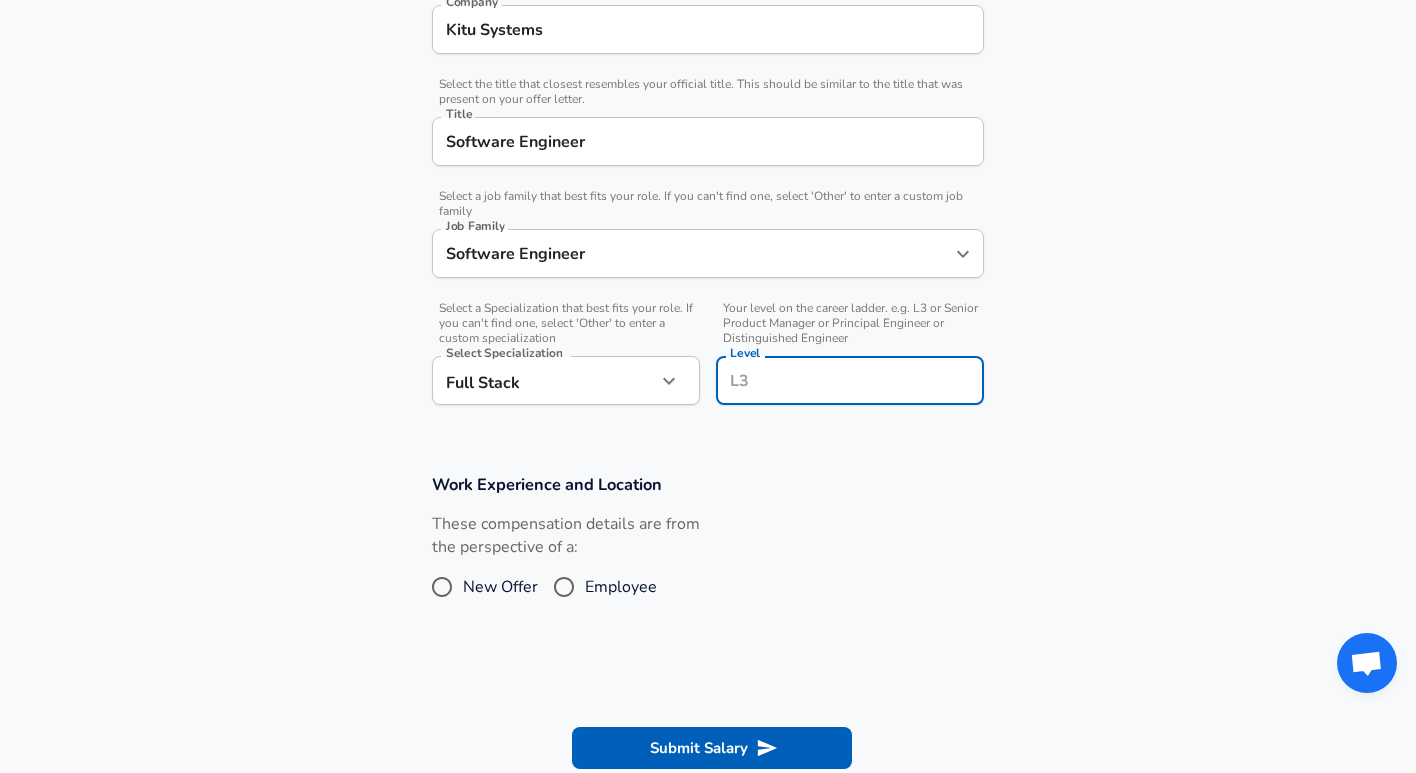 click on "Level" at bounding box center (850, 380) 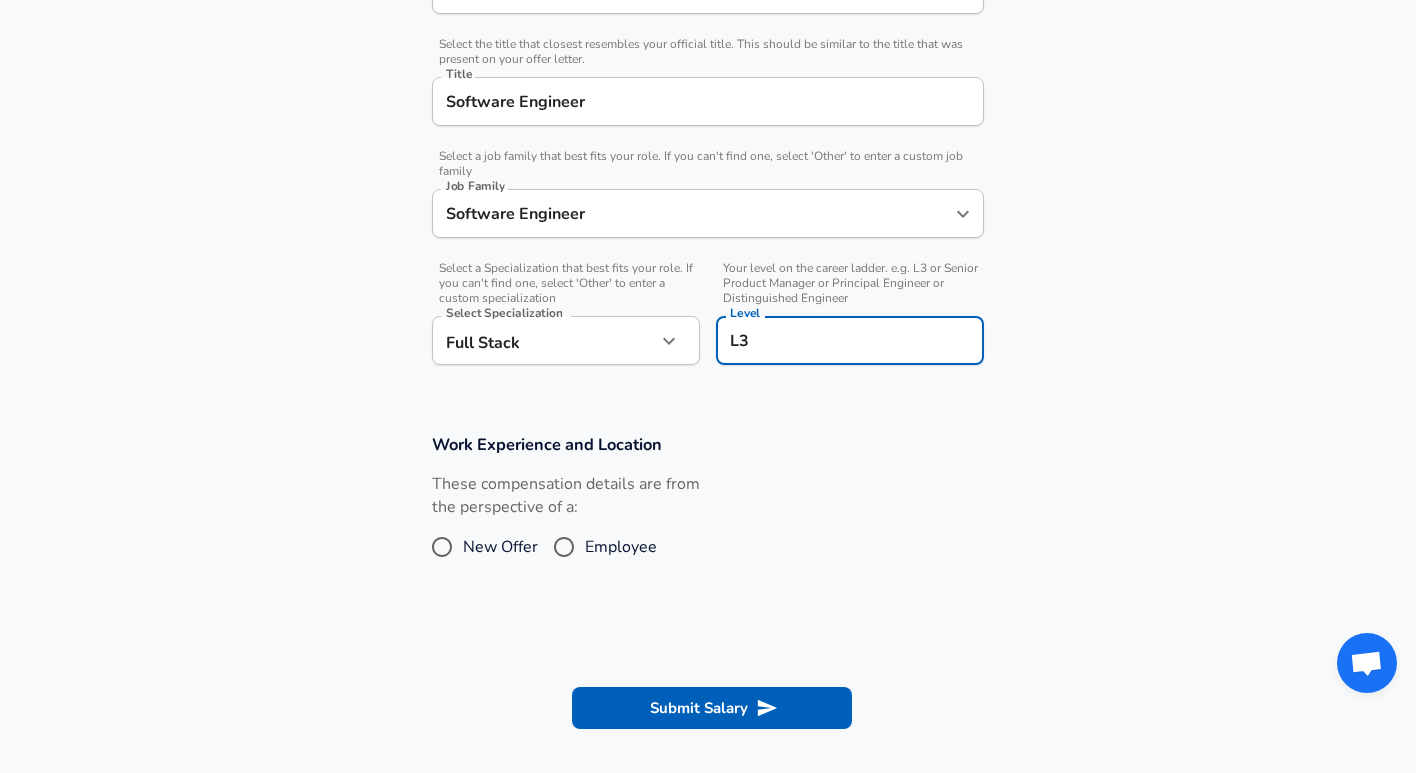 type on "L" 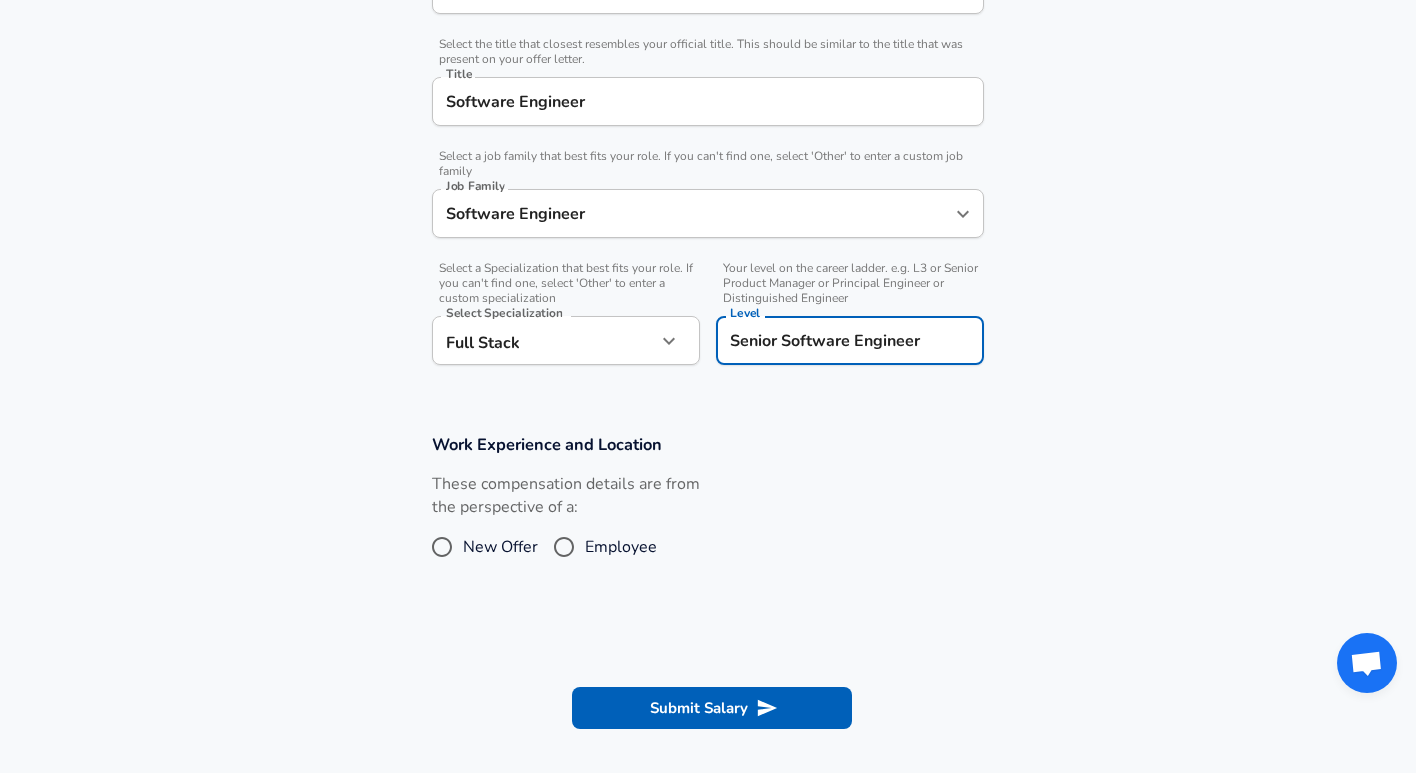 type on "Senior Software Engineer" 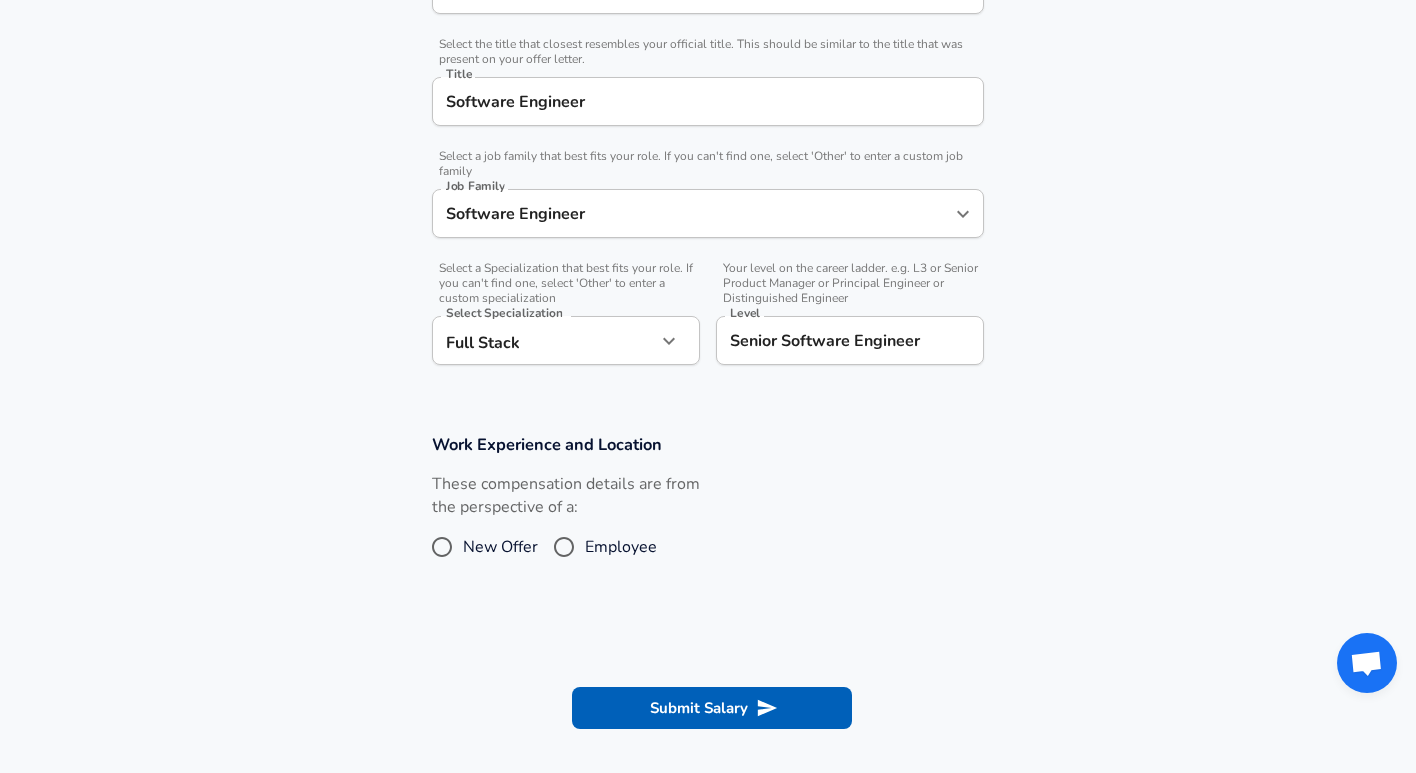 click on "Employee" at bounding box center [621, 547] 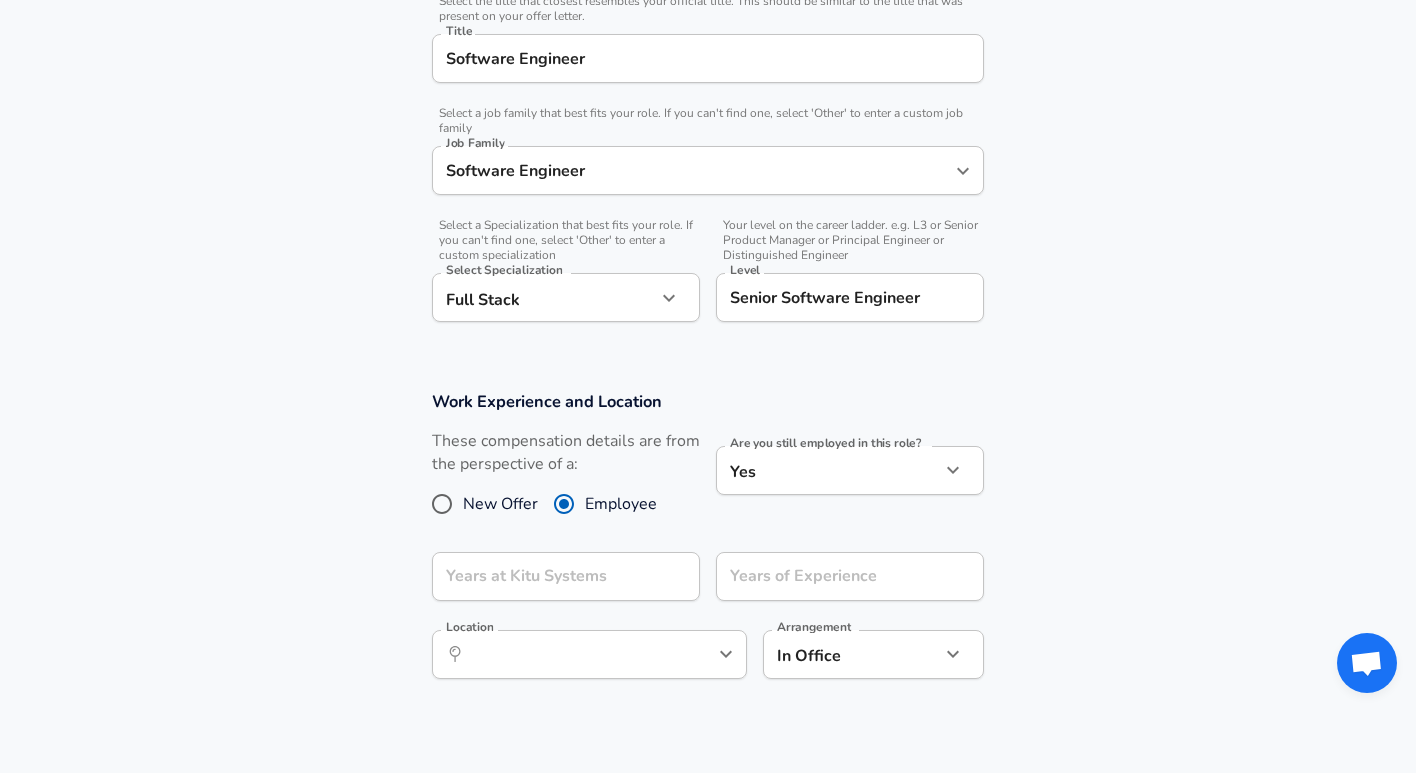 scroll, scrollTop: 525, scrollLeft: 0, axis: vertical 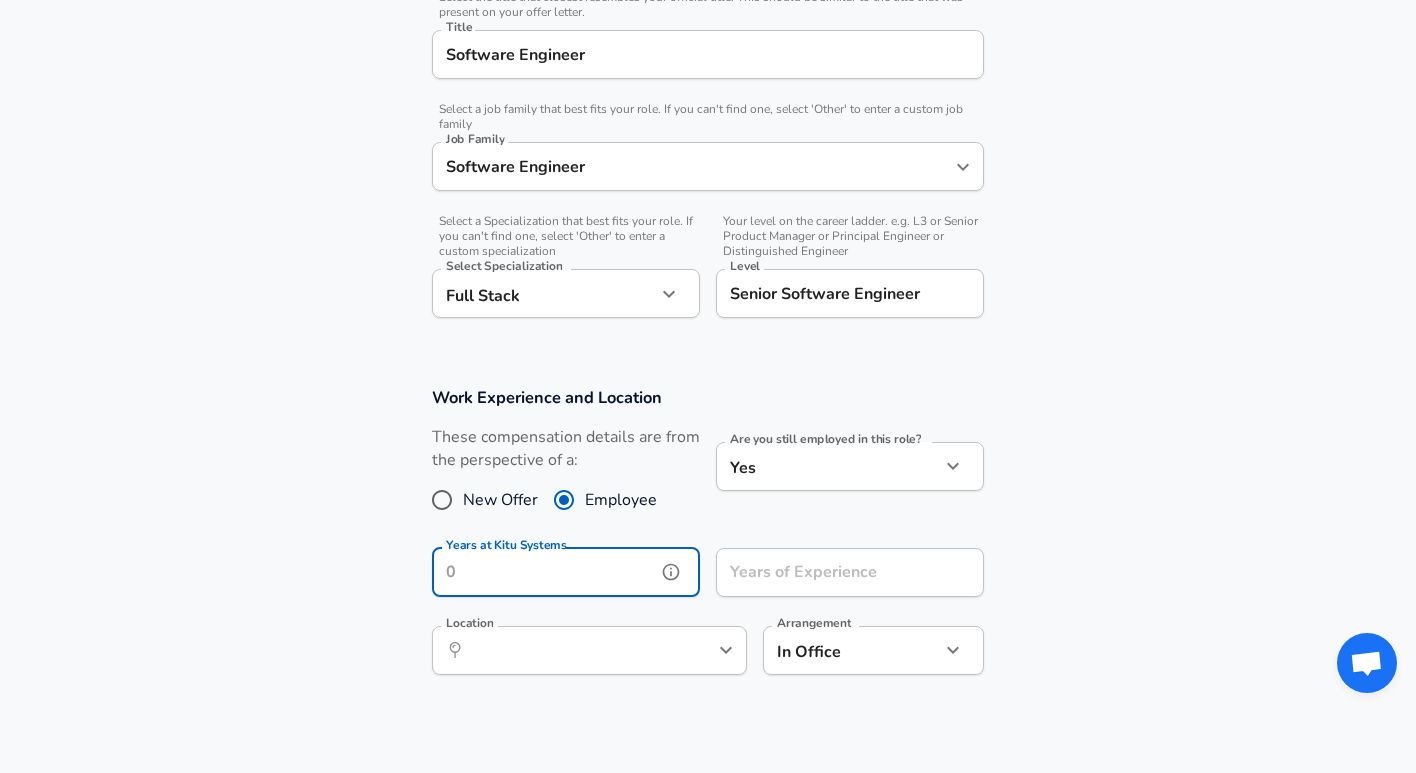 click on "Years at Kitu Systems" at bounding box center (544, 572) 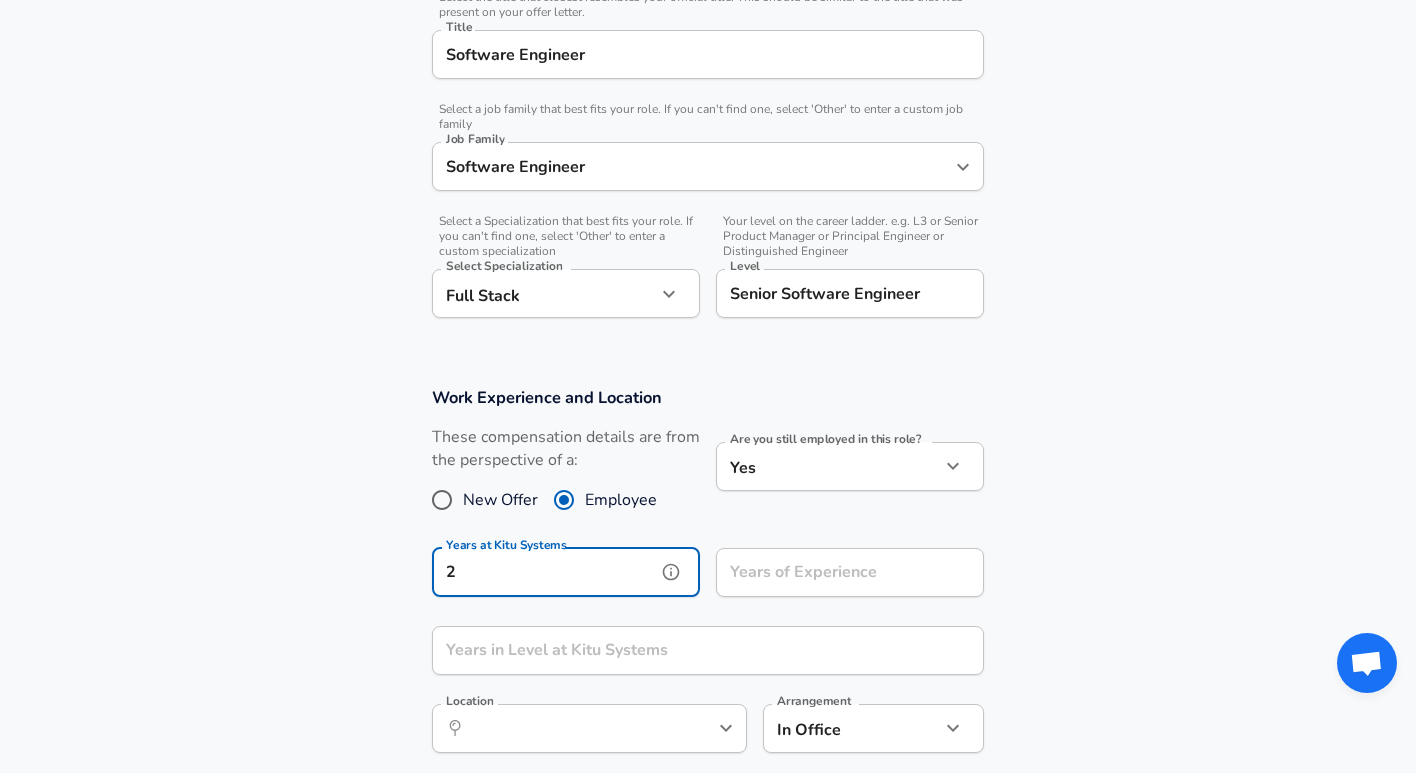 type on "2" 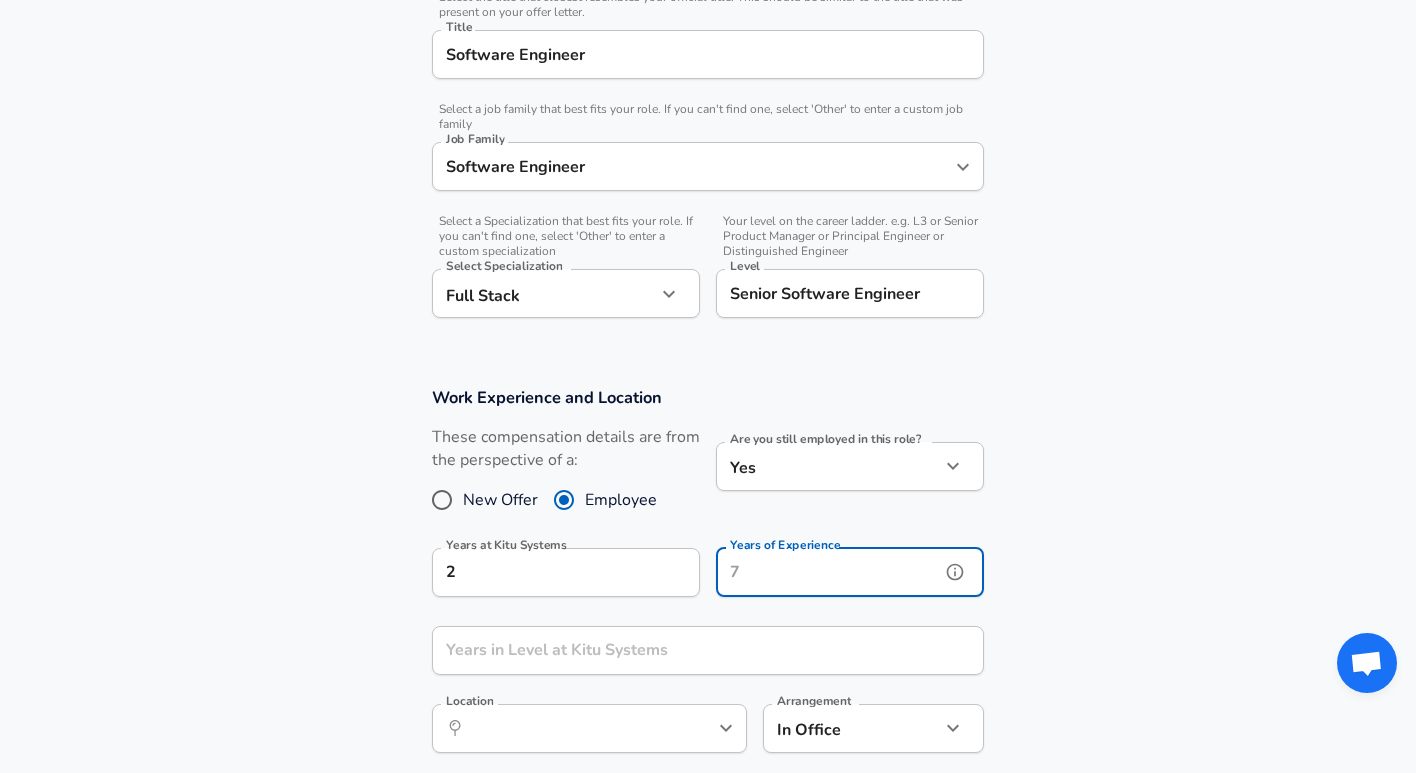 click on "Years of Experience" at bounding box center [828, 572] 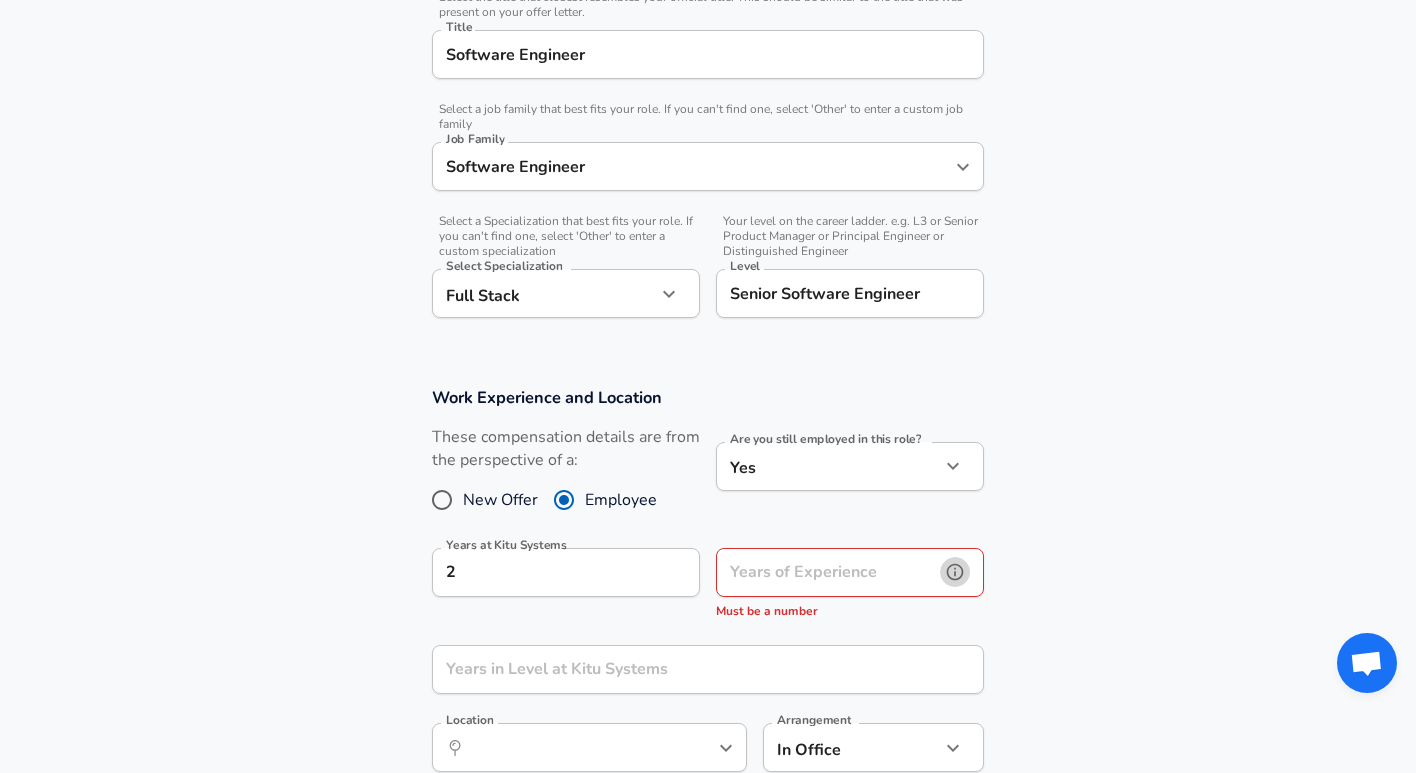 click 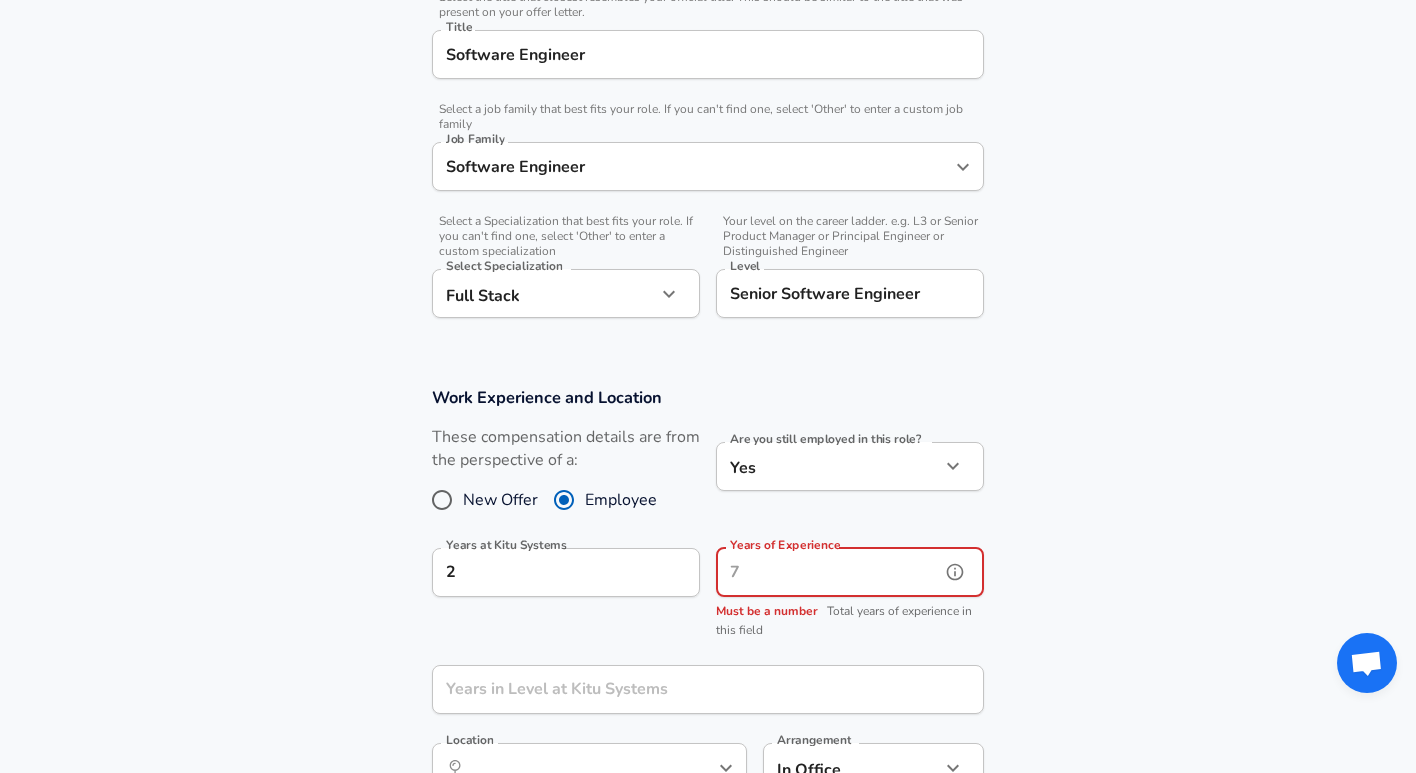 click on "Years of Experience" at bounding box center (828, 572) 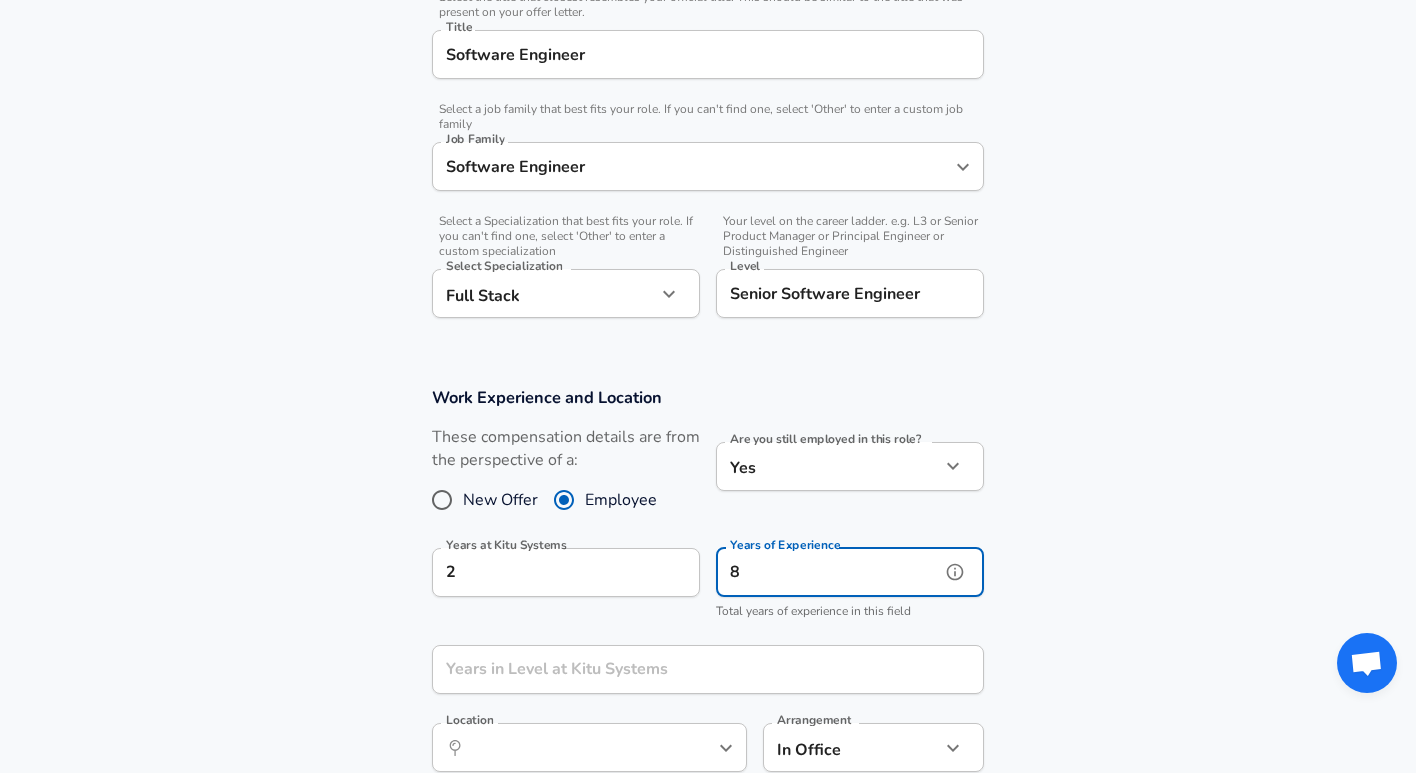 scroll, scrollTop: 652, scrollLeft: 0, axis: vertical 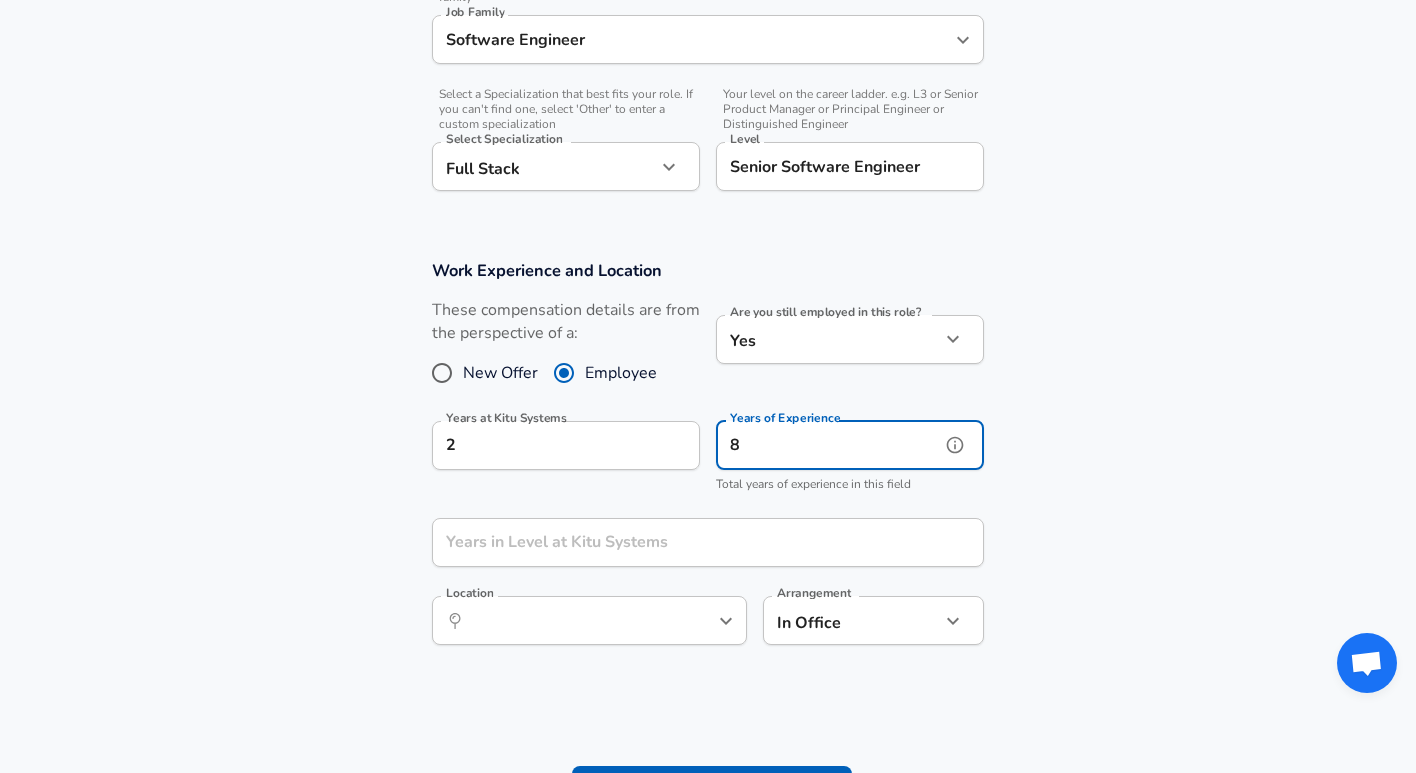 type on "8" 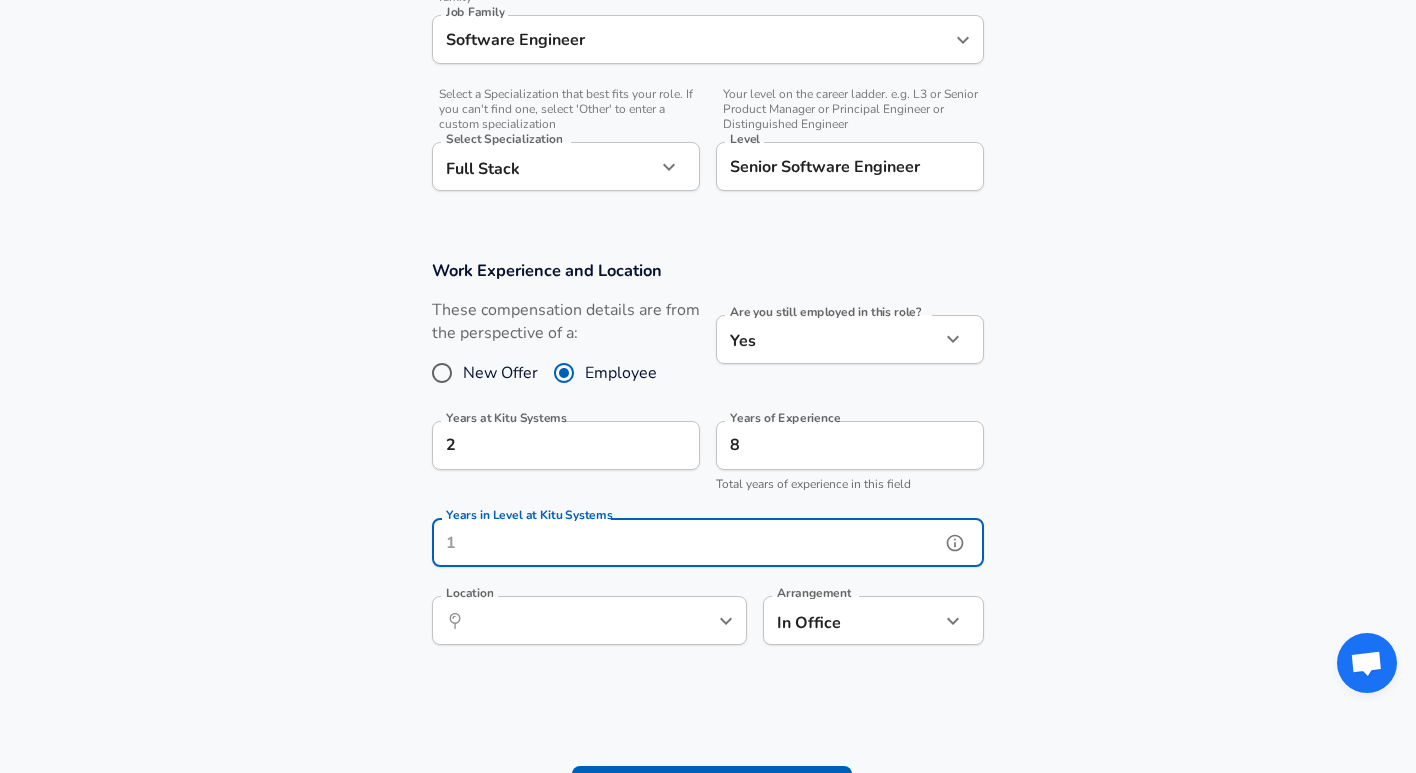 click on "Years in Level at Kitu Systems" at bounding box center [686, 542] 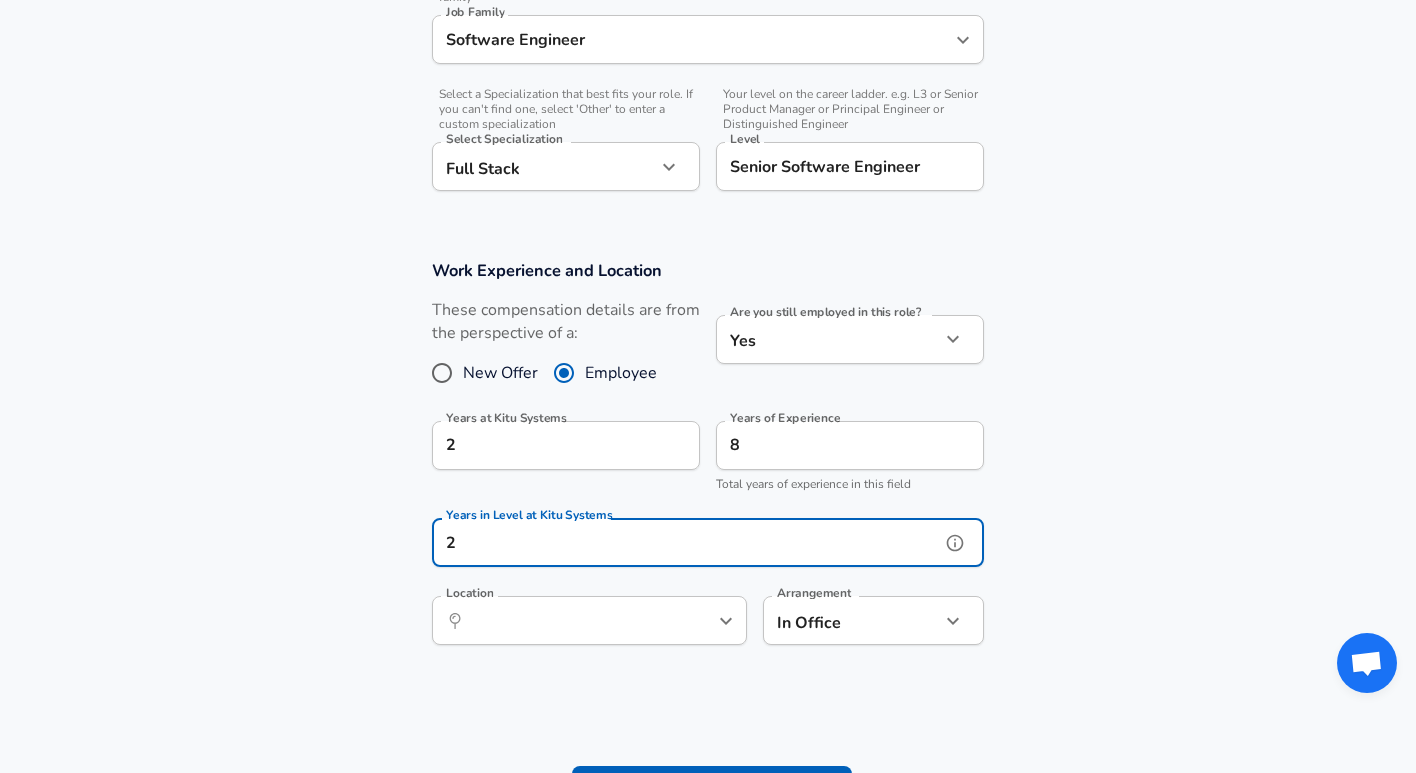 type on "2" 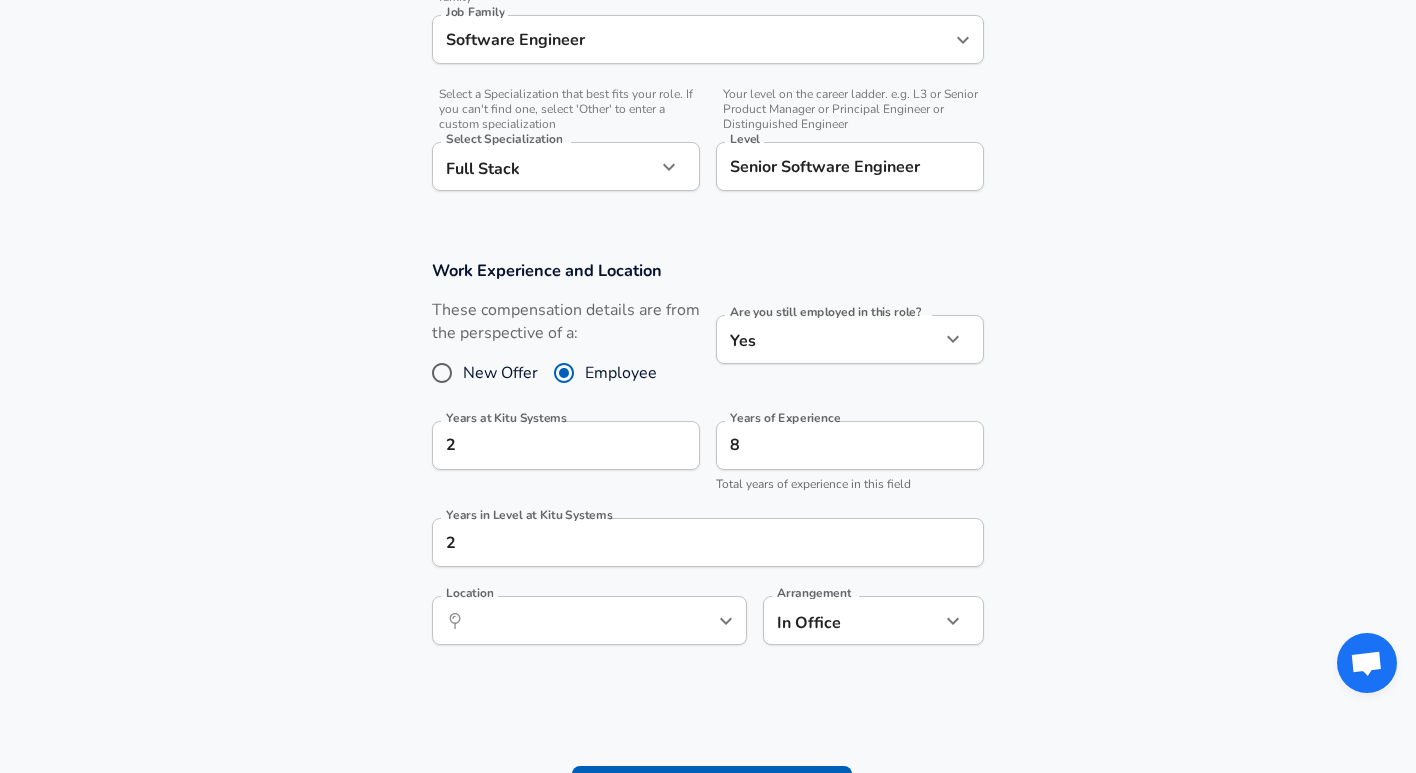 click on "Work Experience and Location These compensation details are from the perspective of a: New Offer Employee Are you still employed in this role? Yes yes Are you still employed in this role? Years at Kitu Systems 2 Years at Kitu Systems Years of Experience 8 Years of Experience   Total years of experience in this field Years in Level at Kitu Systems 2 Years in Level at Kitu Systems Location ​ Location Arrangement In Office office Arrangement" at bounding box center (708, 463) 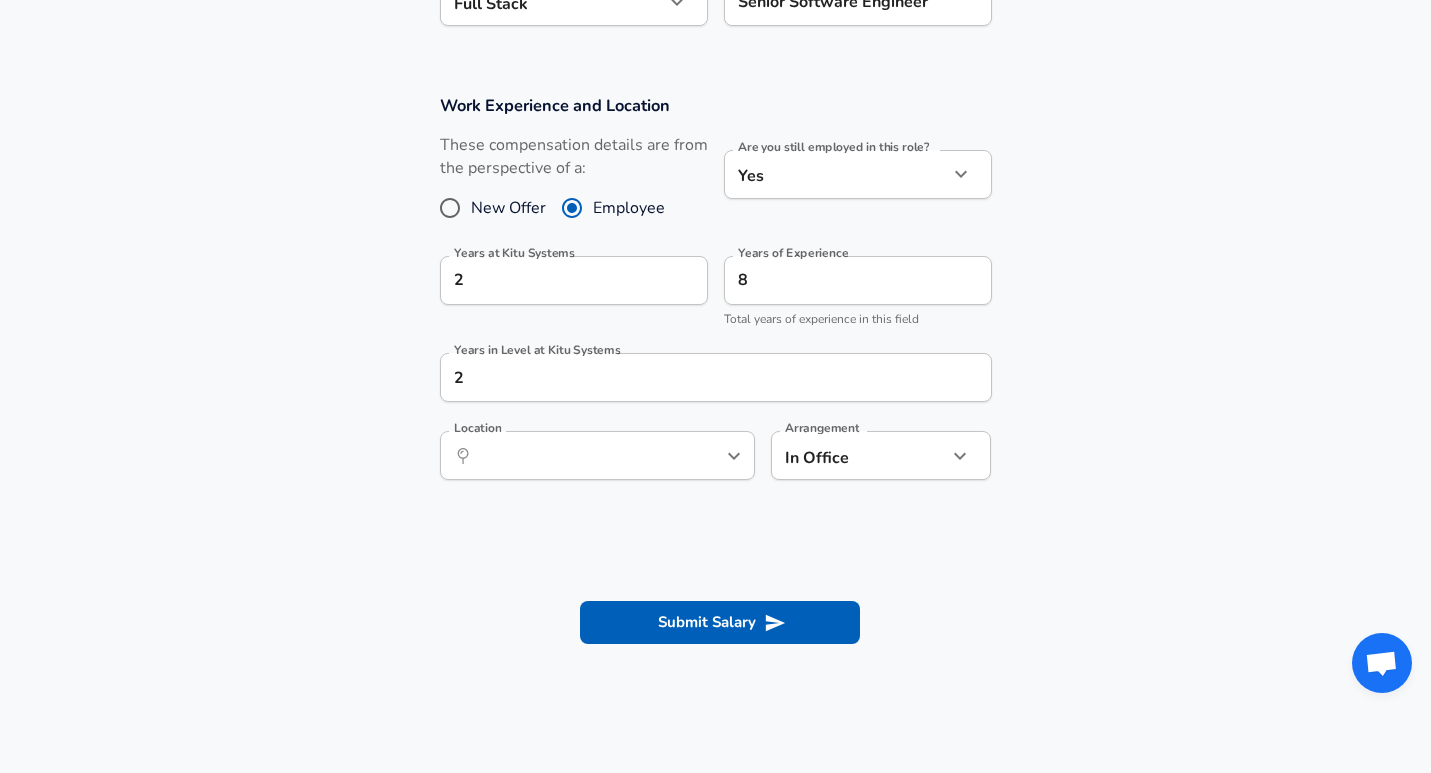 click on "Restart Add Your Salary Upload your offer letter   to verify your submission Enhance Privacy and Anonymity No Automatically hides specific fields until there are enough submissions to safely display the full details.   More Details Based on your submission and the data points that we have already collected, we will automatically hide and anonymize specific fields if there aren't enough data points to remain sufficiently anonymous. Company & Title Information   Enter the company you received your offer from Company Kitu Systems Company   Select the title that closest resembles your official title. This should be similar to the title that was present on your offer letter. Title Software Engineer Title   Select a job family that best fits your role. If you can't find one, select 'Other' to enter a custom job family Job Family Software Engineer Job Family   Select a Specialization that best fits your role. If you can't find one, select 'Other' to enter a custom specialization Select Specialization Full Stack   2" at bounding box center [715, -431] 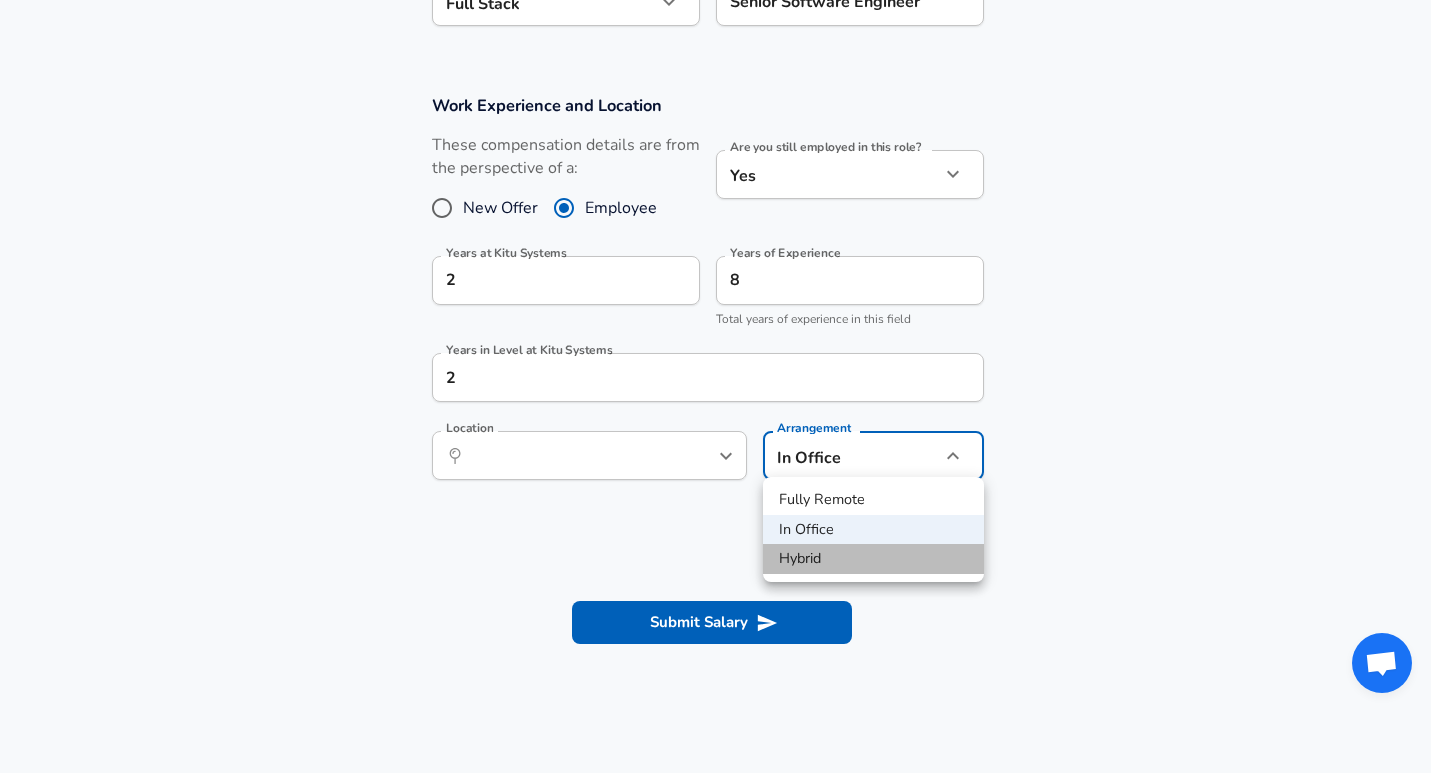 click on "Hybrid" at bounding box center [873, 559] 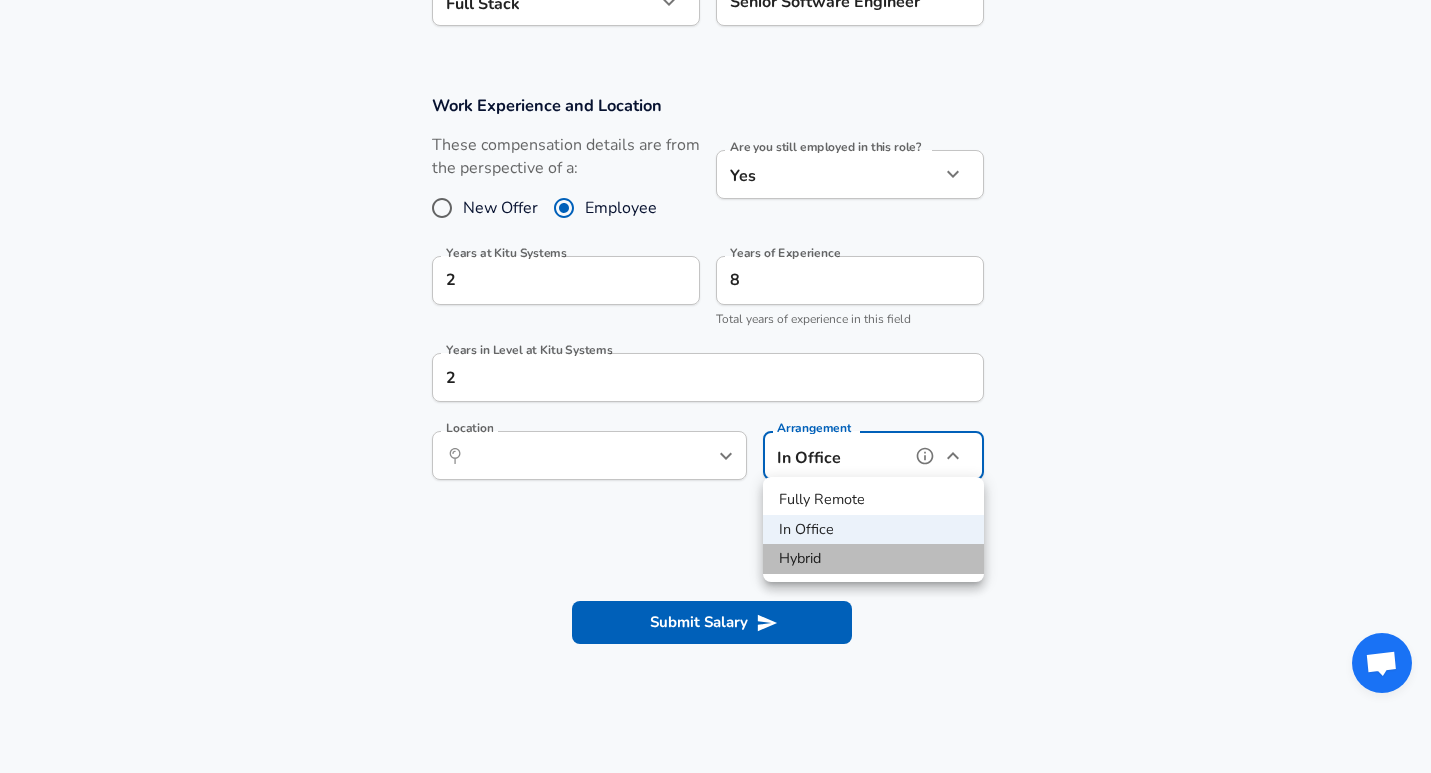 type on "hybrid" 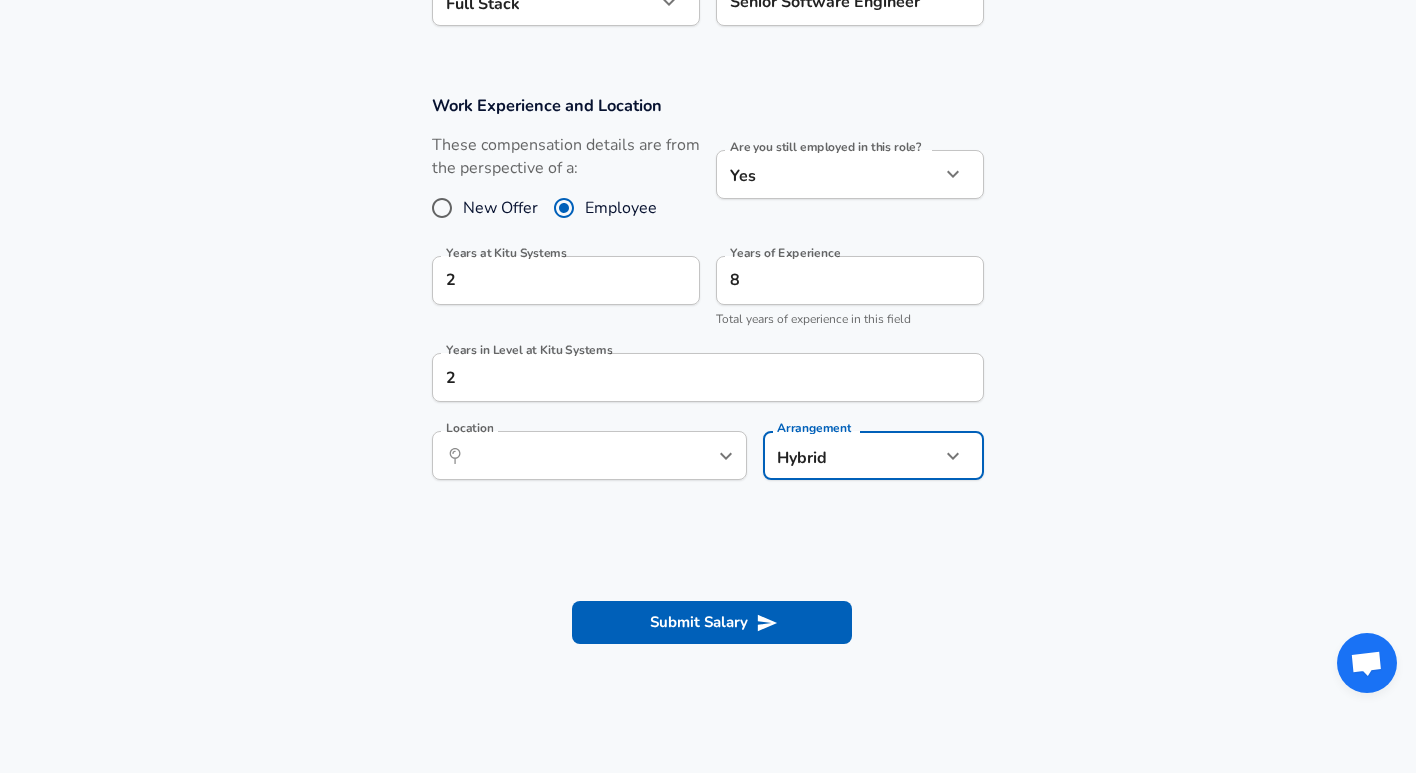 click at bounding box center (708, 544) 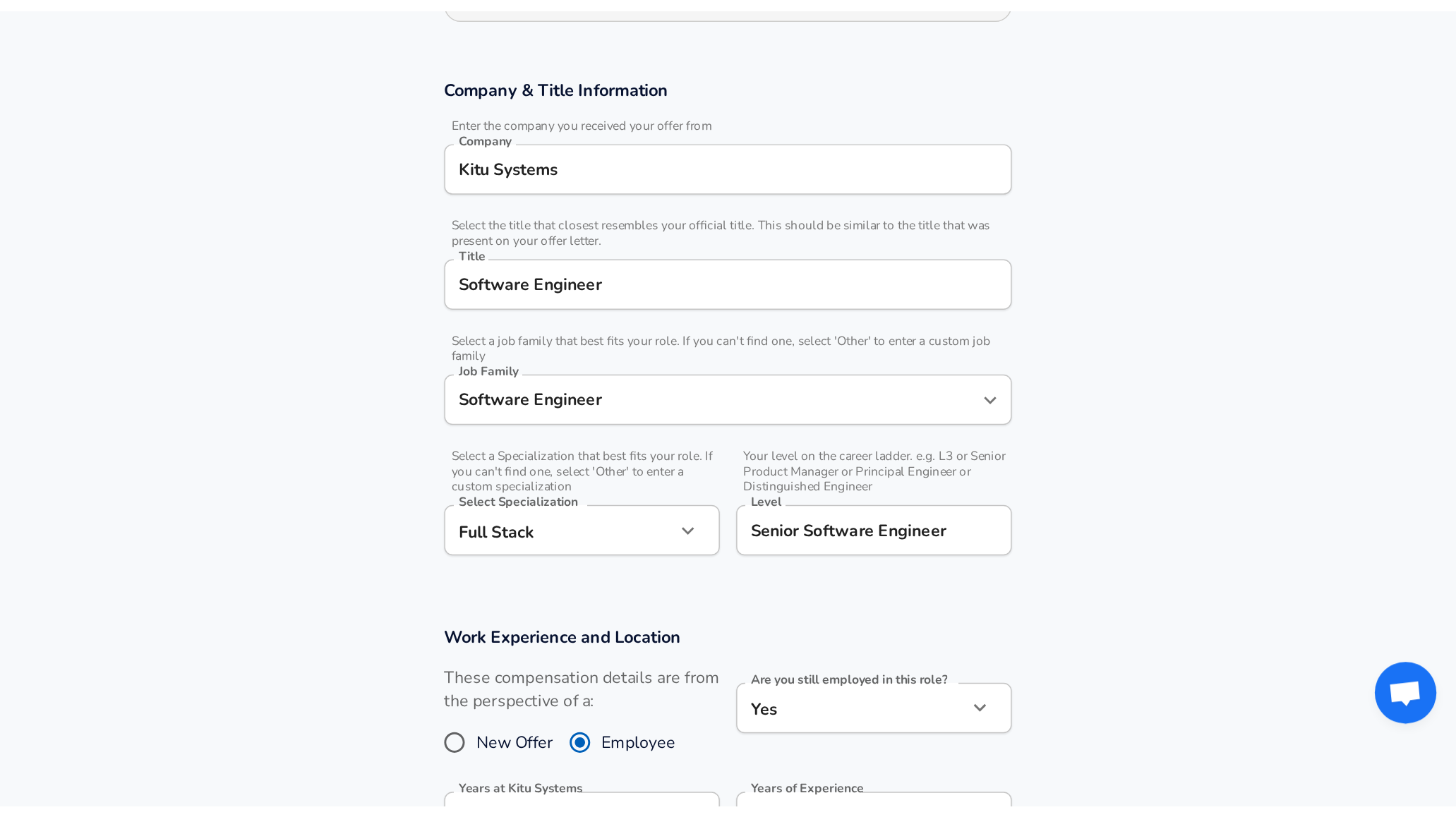 scroll, scrollTop: 88, scrollLeft: 0, axis: vertical 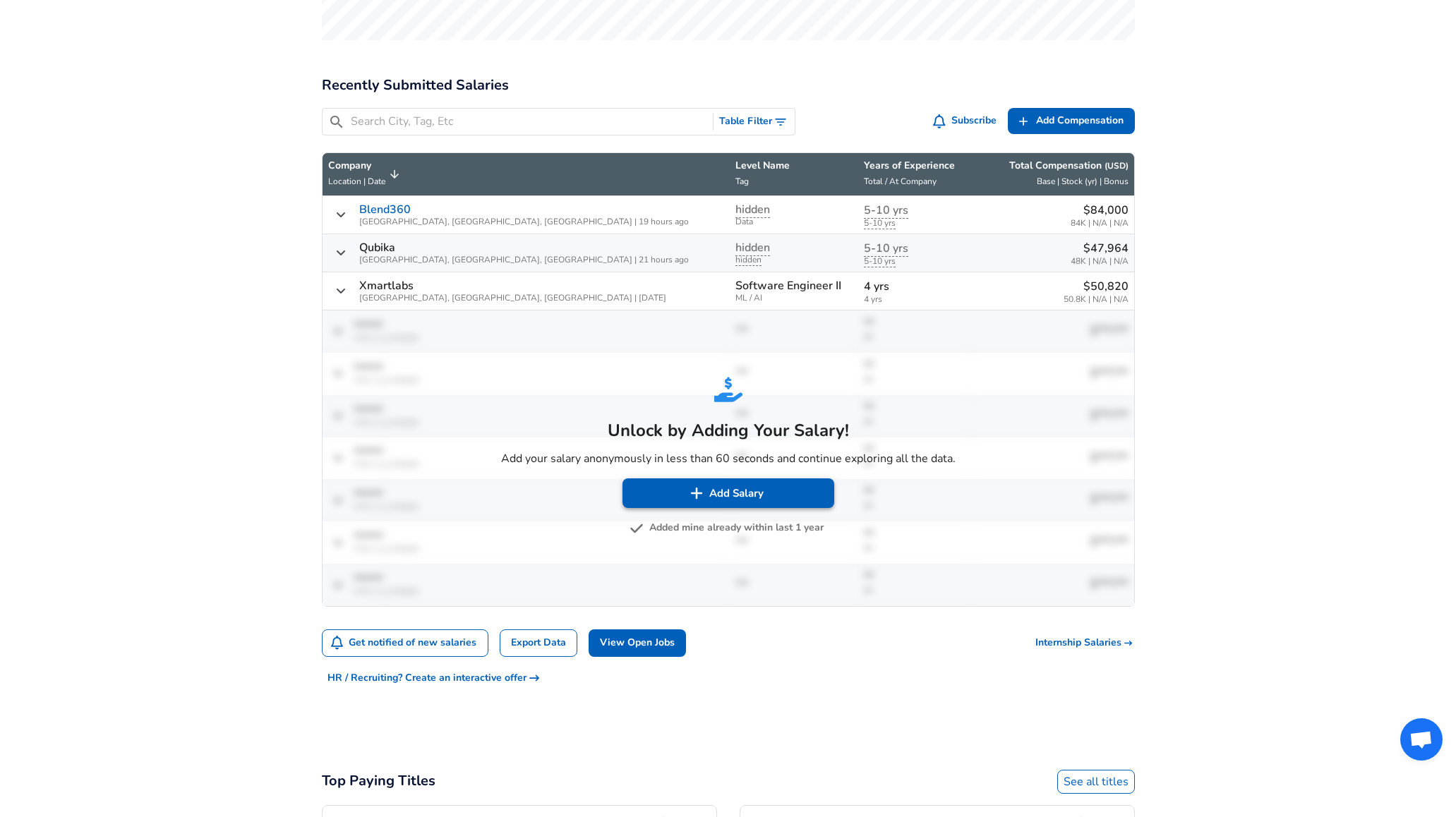 click at bounding box center (697, 493) 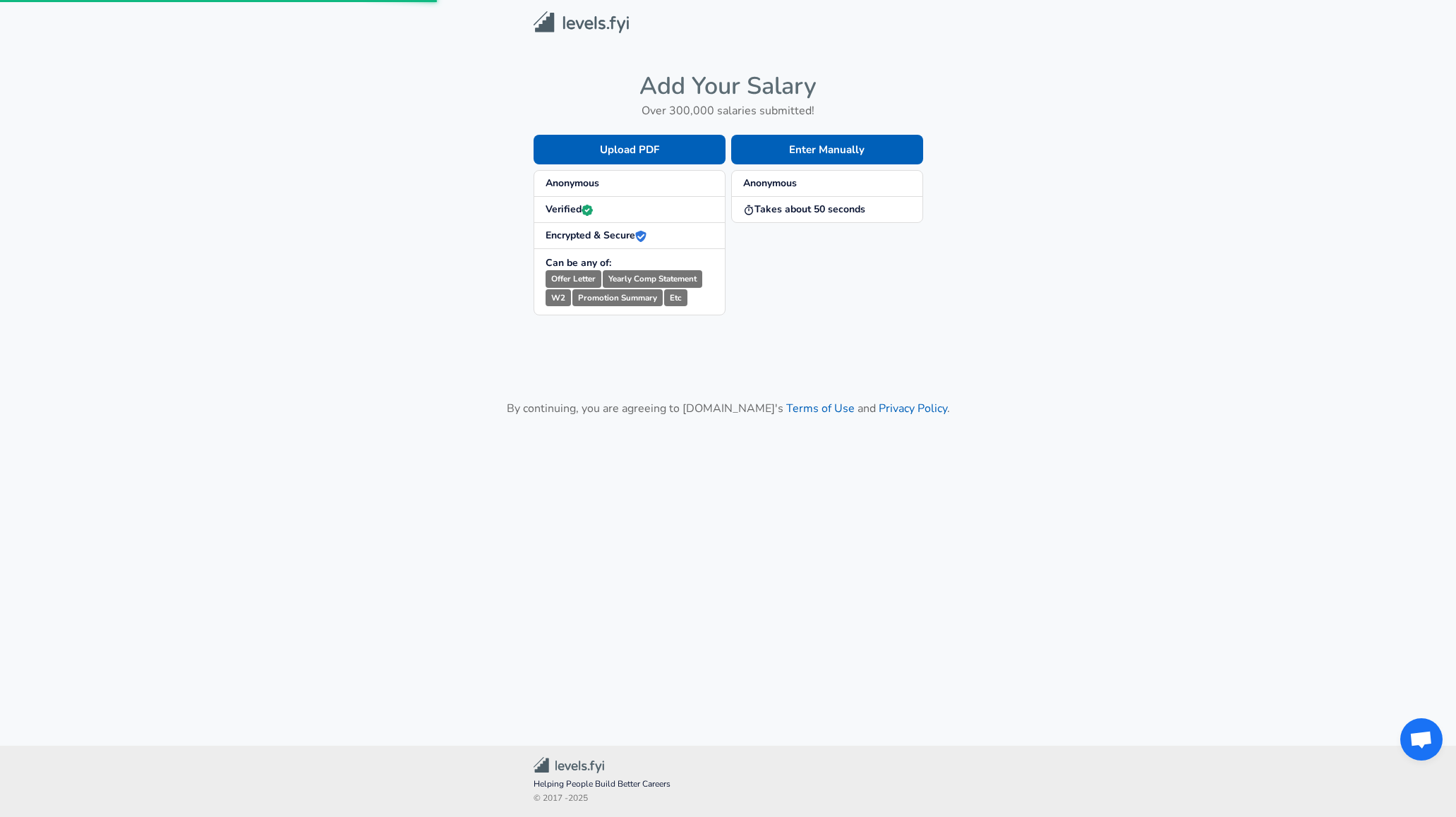 scroll, scrollTop: 0, scrollLeft: 0, axis: both 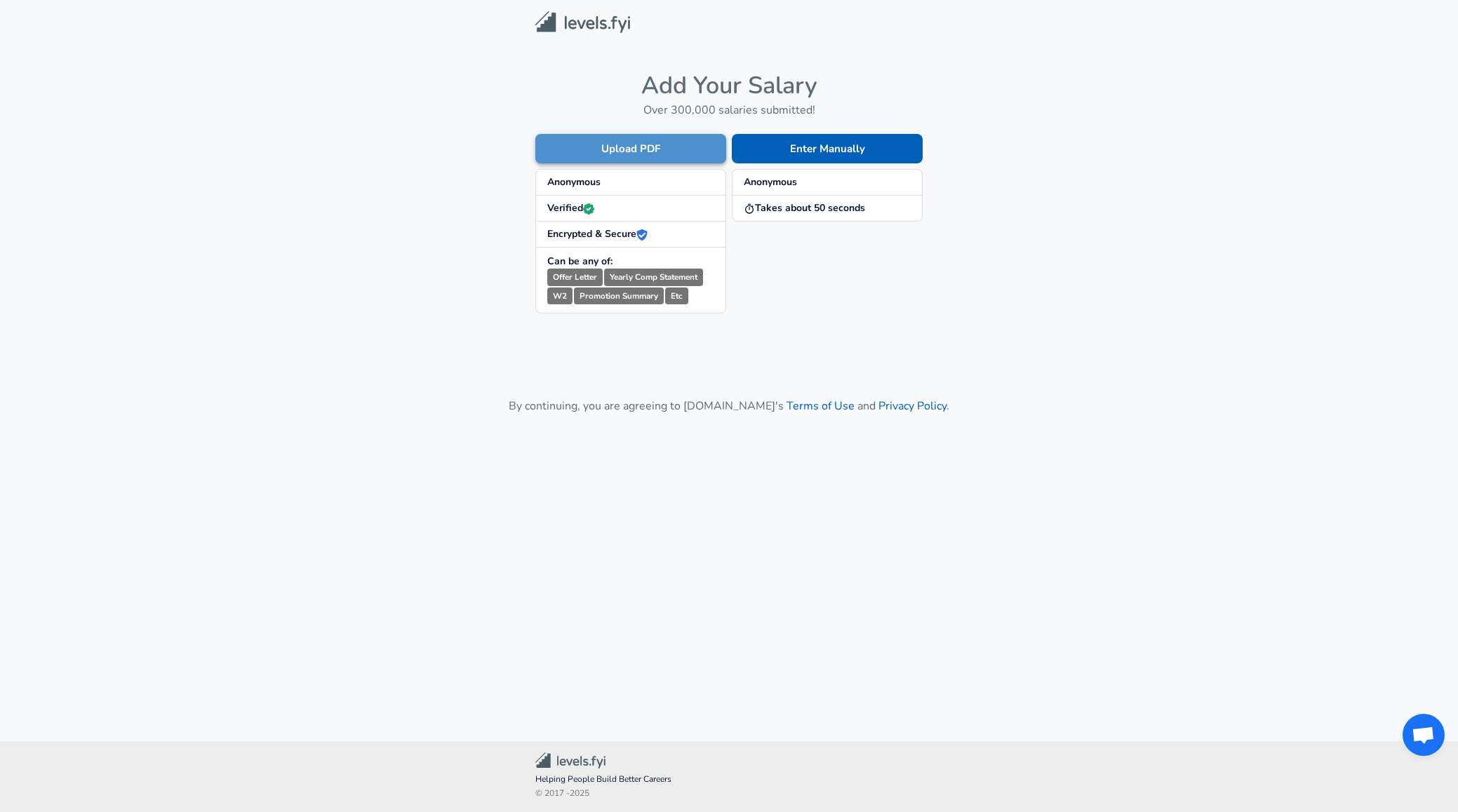 click on "Upload PDF" at bounding box center (631, 149) 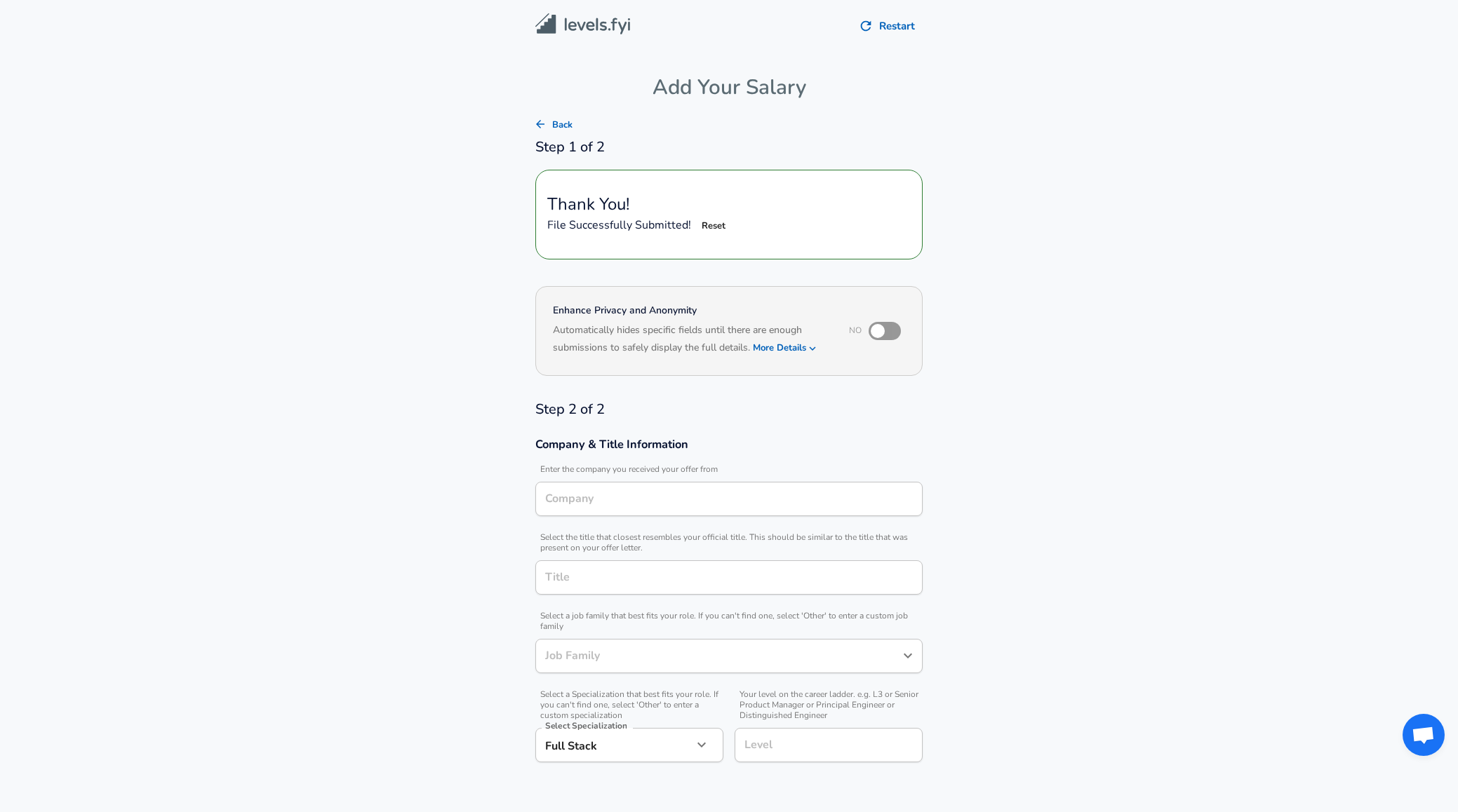 type on "Software Engineer" 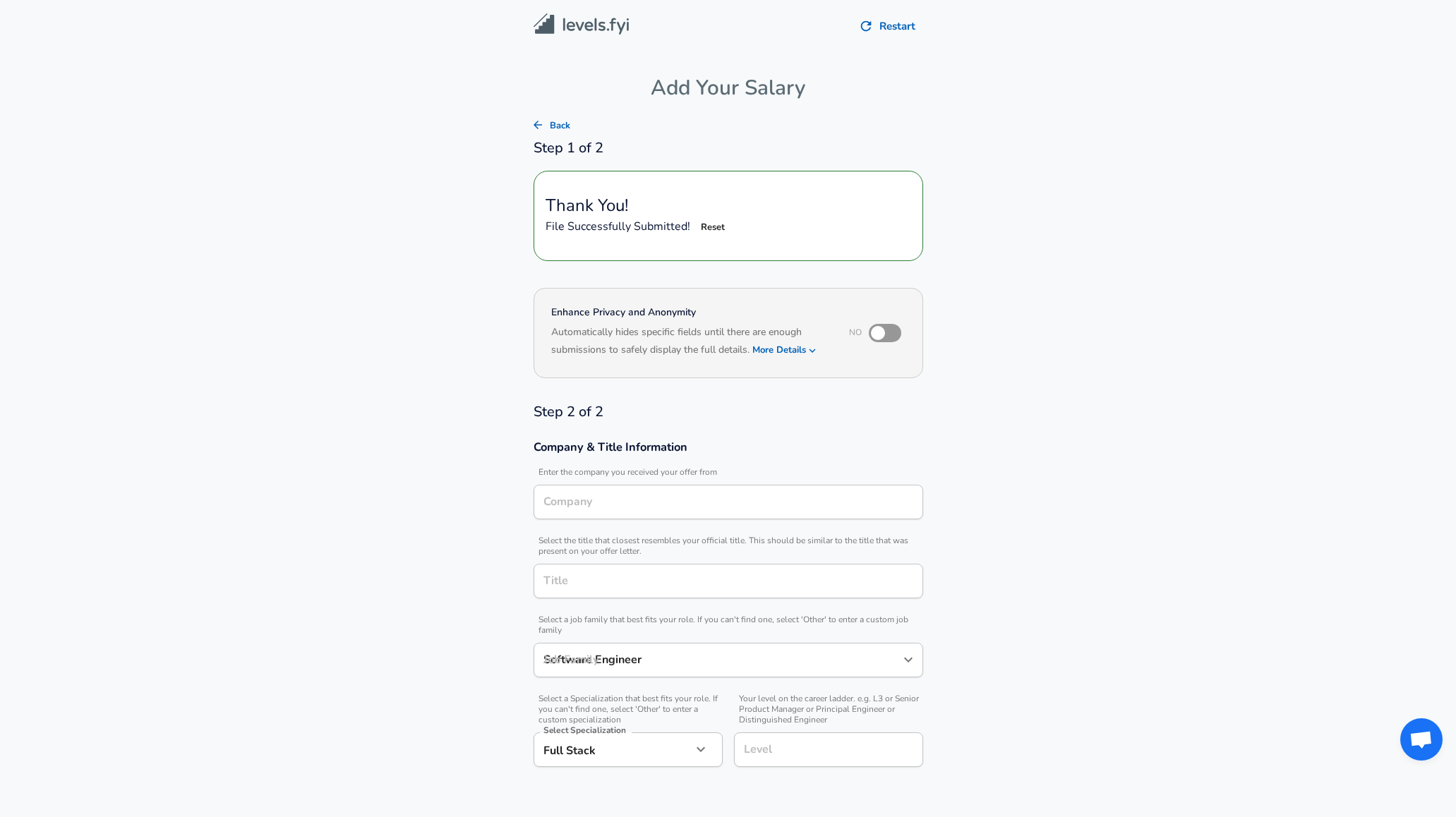 type on "Kitu Systems" 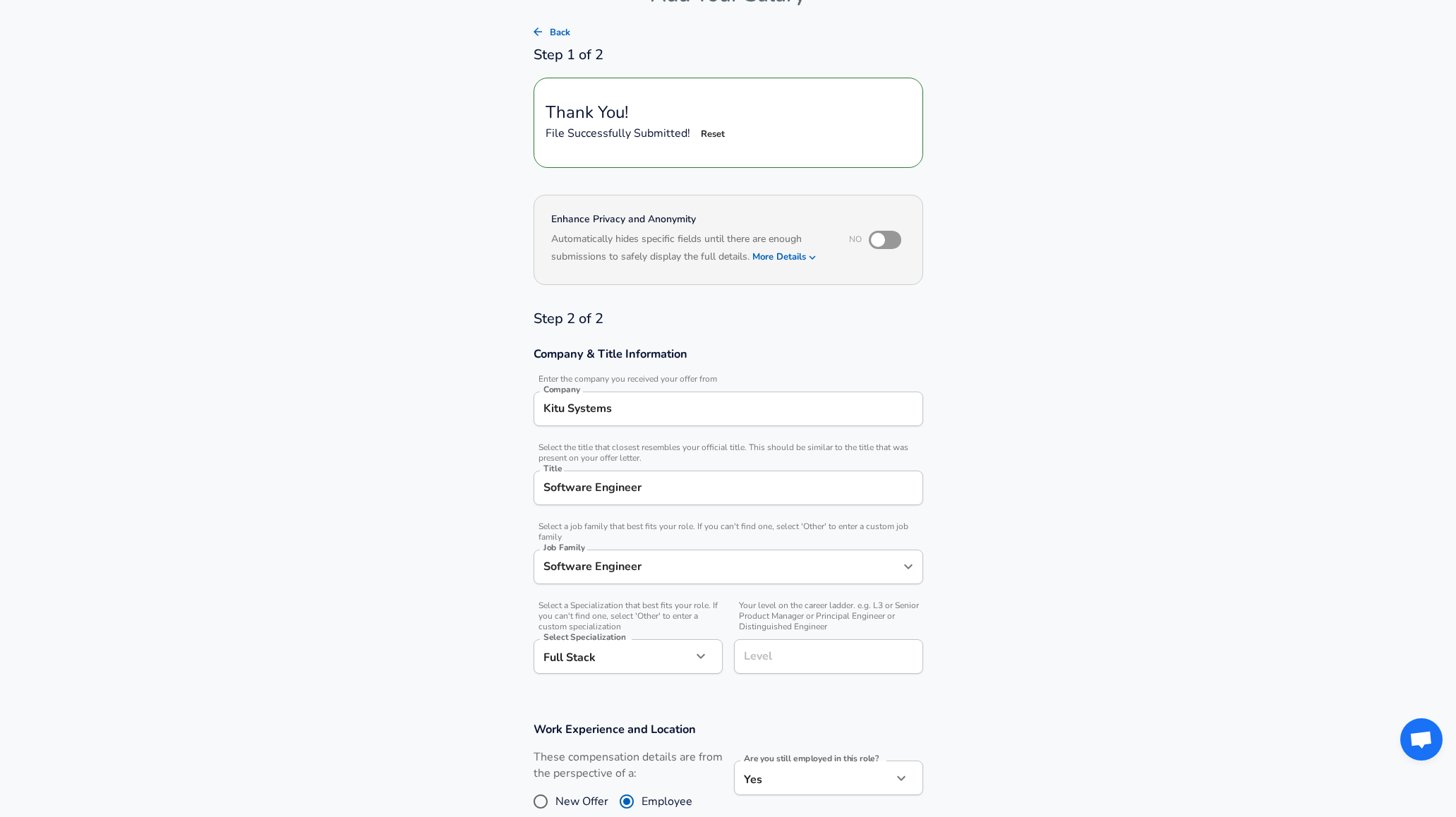 scroll, scrollTop: 390, scrollLeft: 0, axis: vertical 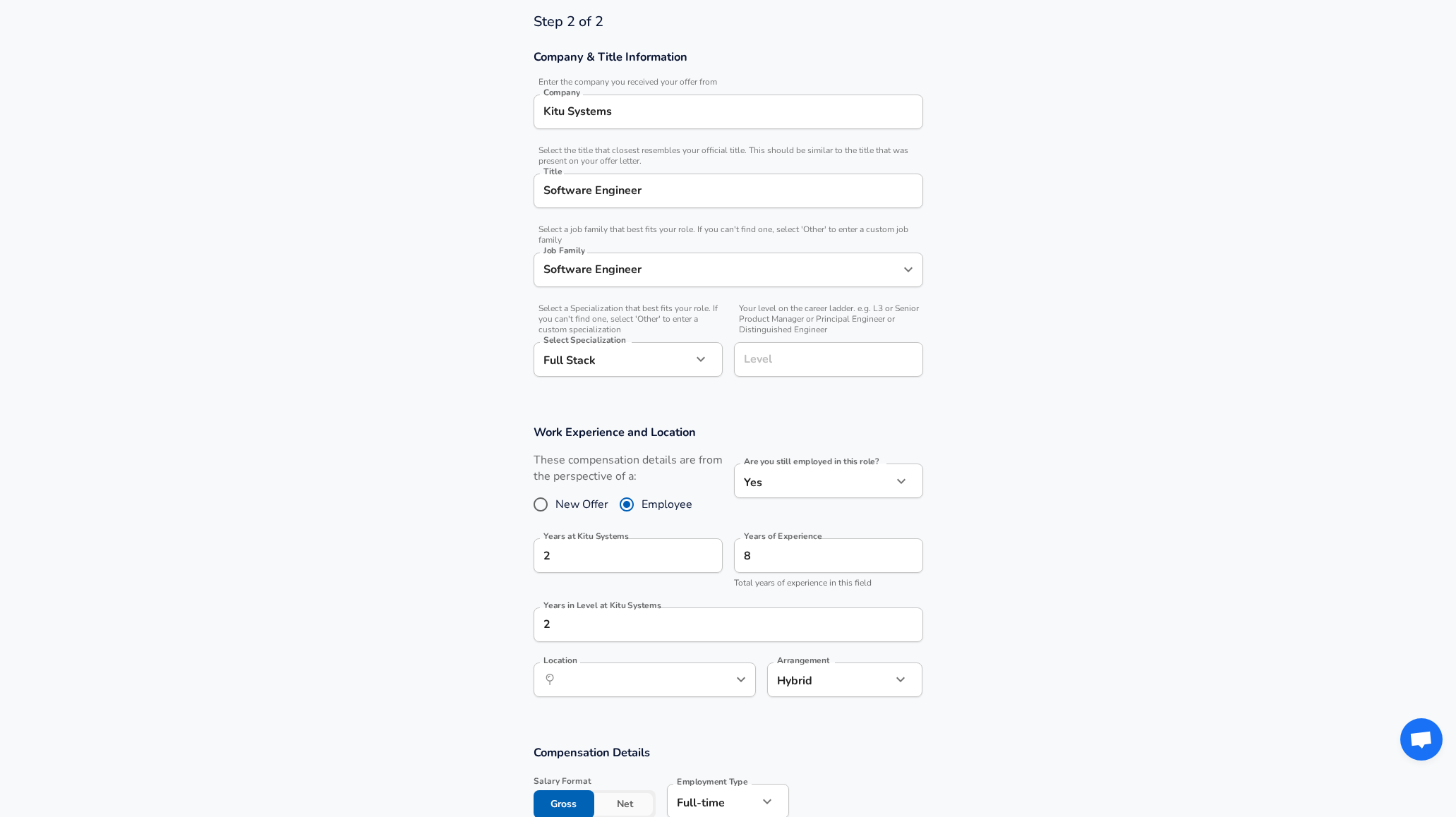 click on "Level" at bounding box center [829, 359] 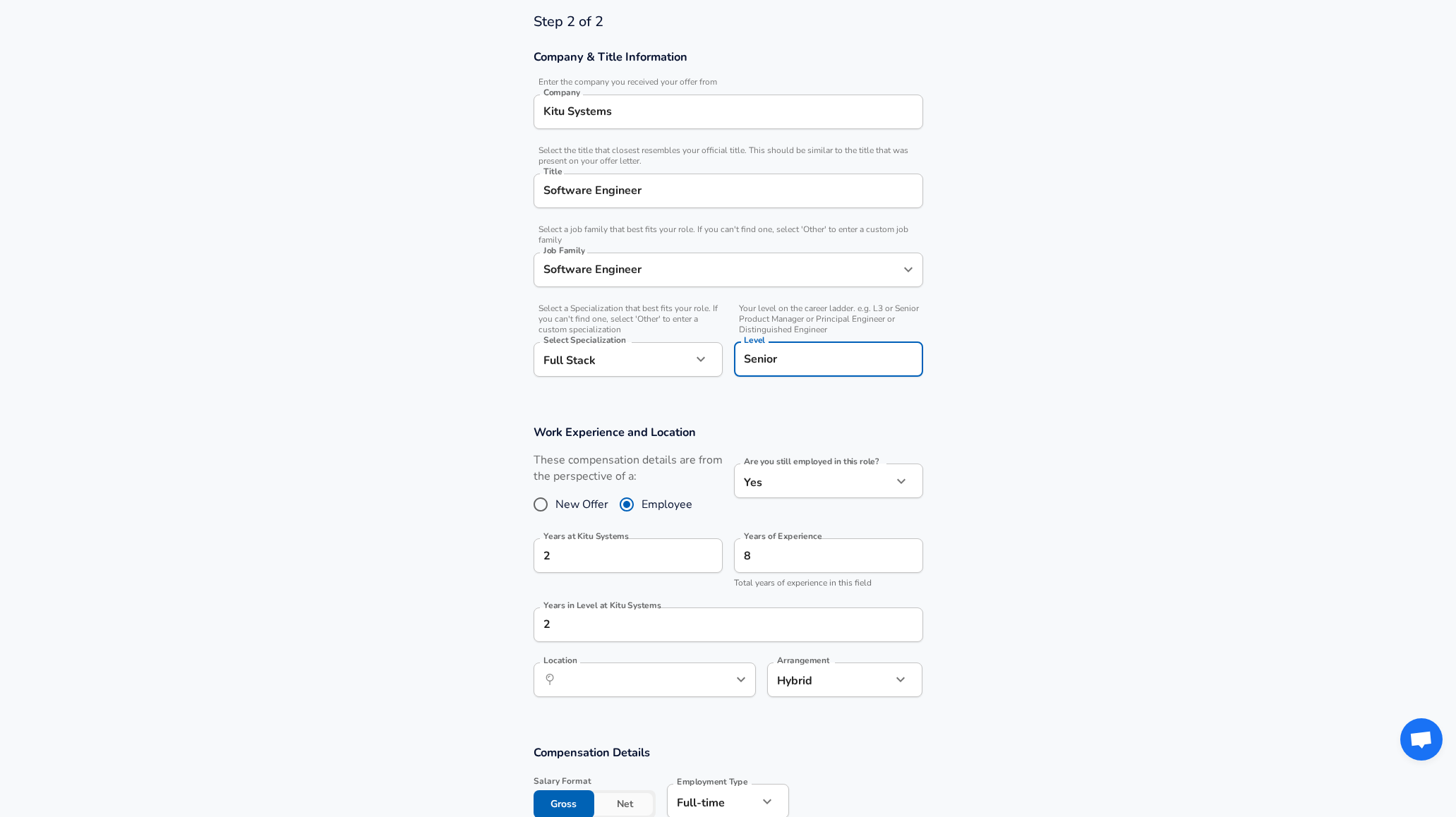 type on "Senior" 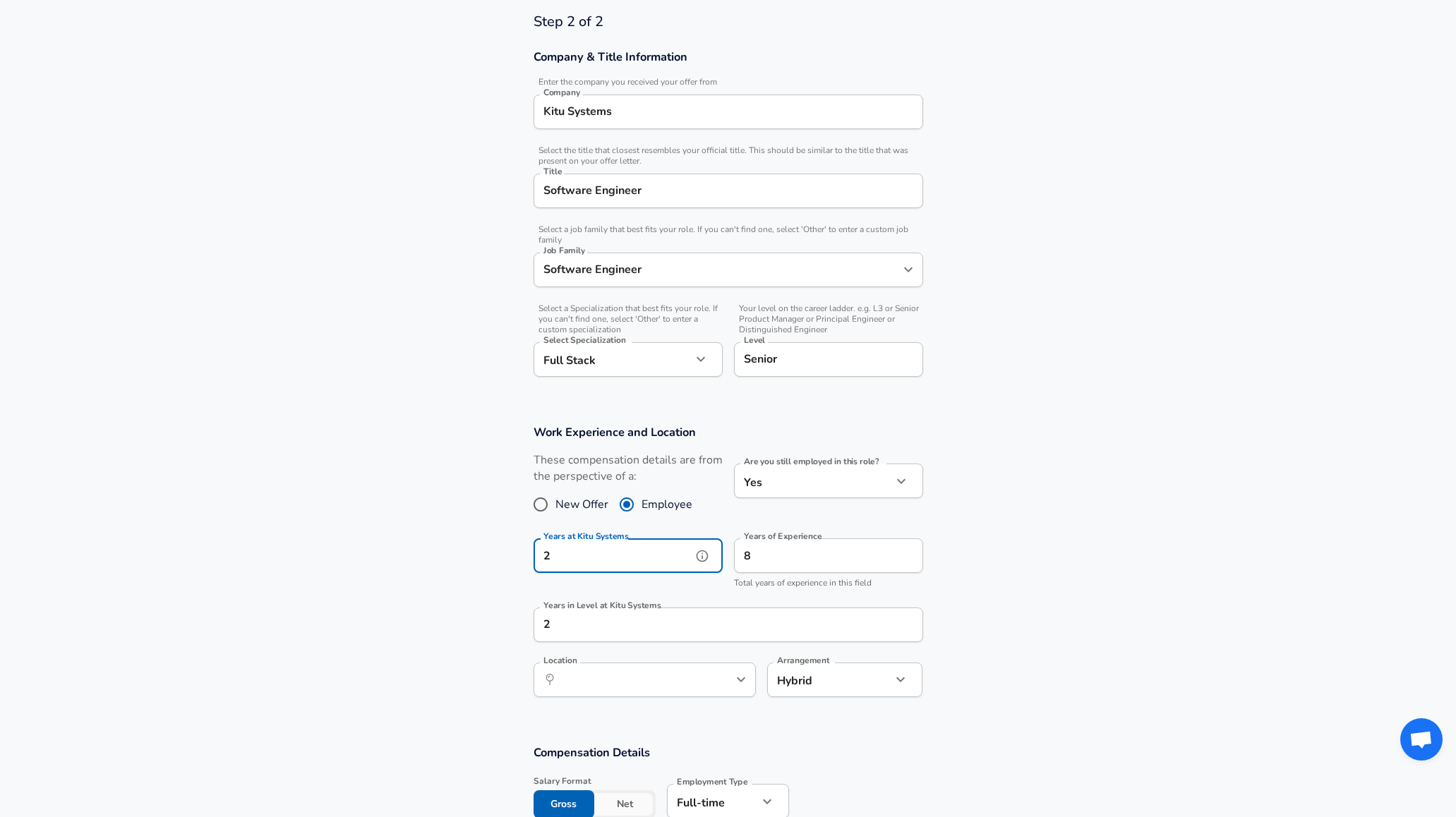 drag, startPoint x: 628, startPoint y: 555, endPoint x: 423, endPoint y: 524, distance: 207.3307 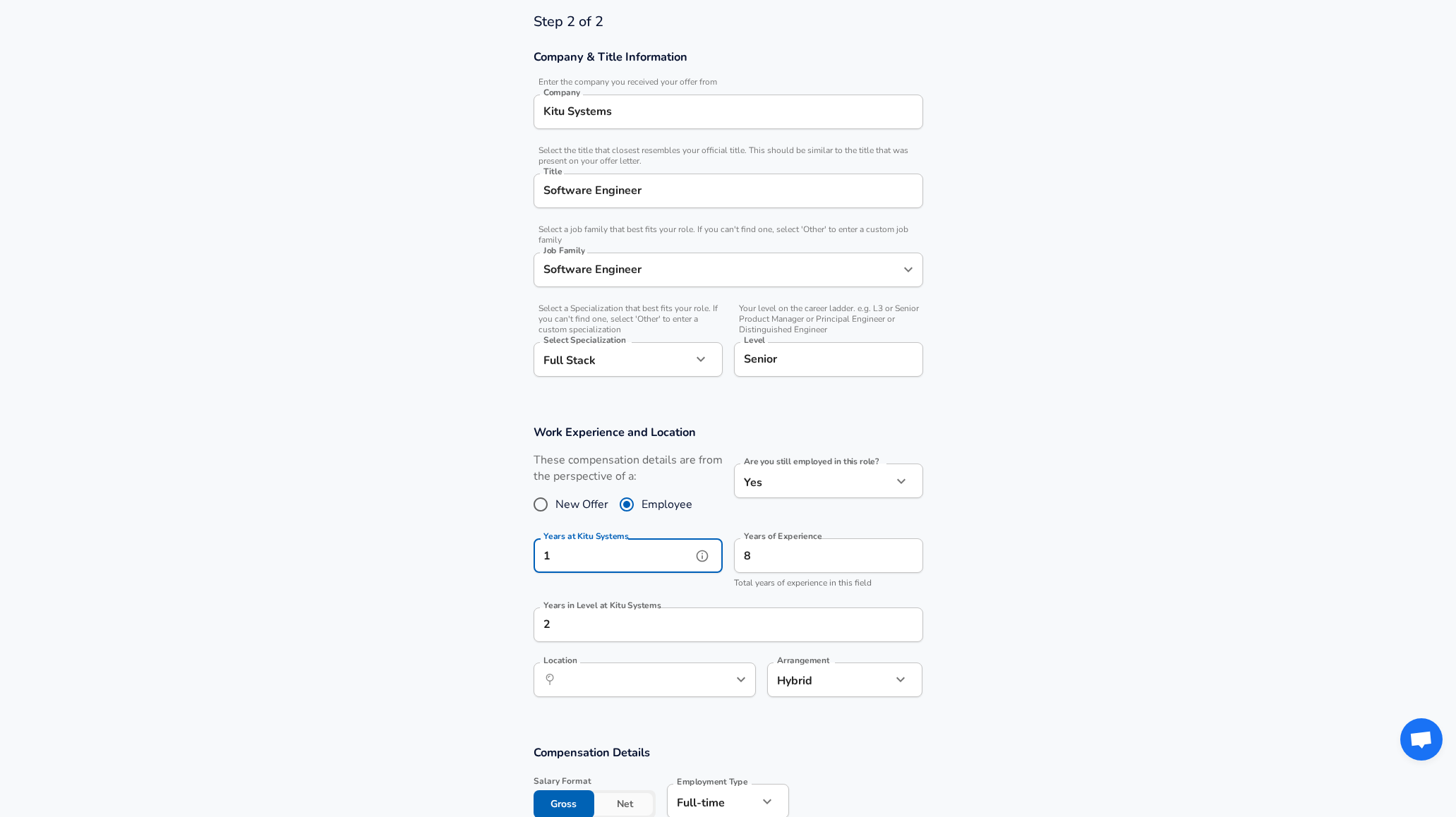 type on "1" 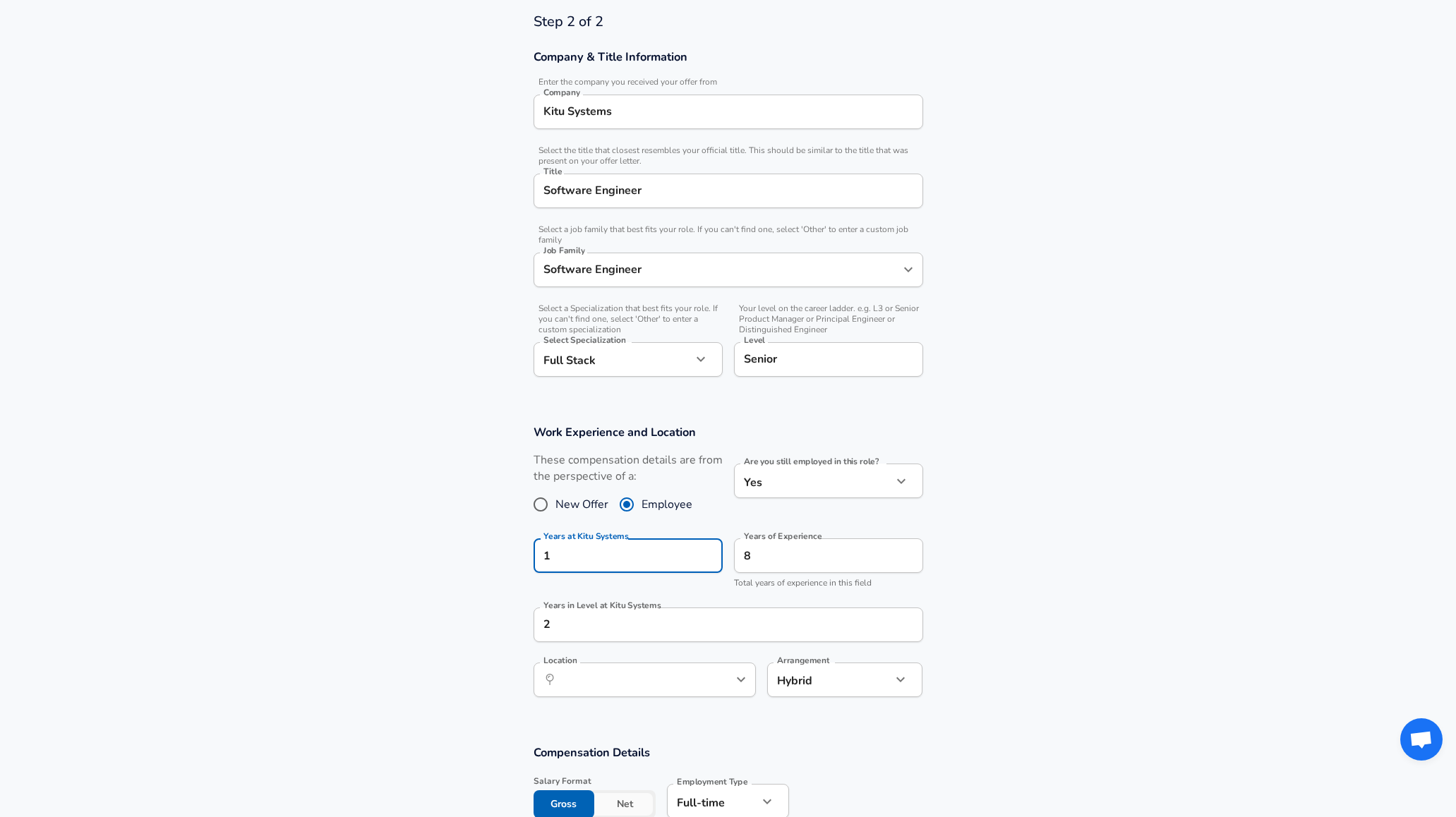 click on "Work Experience and Location These compensation details are from the perspective of a: New Offer Employee Are you still employed in this role? Yes yes Are you still employed in this role? Years at Kitu Systems 1 Years at Kitu Systems Years of Experience 8 Years of Experience   Total years of experience in this field Years in Level at Kitu Systems 2 Years in Level at Kitu Systems Location ​ Location Arrangement Hybrid hybrid Arrangement" at bounding box center [728, 569] 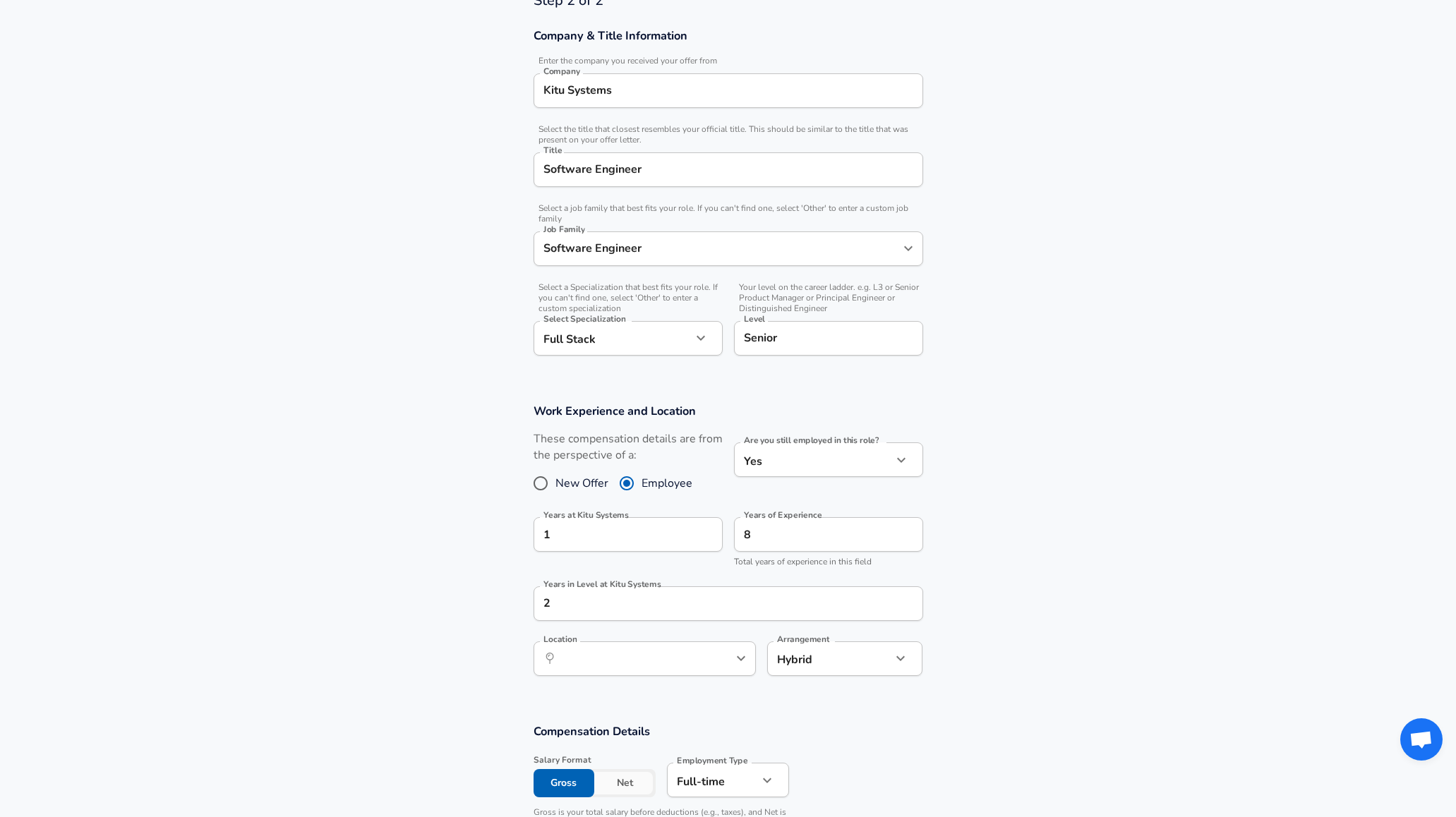 scroll, scrollTop: 452, scrollLeft: 0, axis: vertical 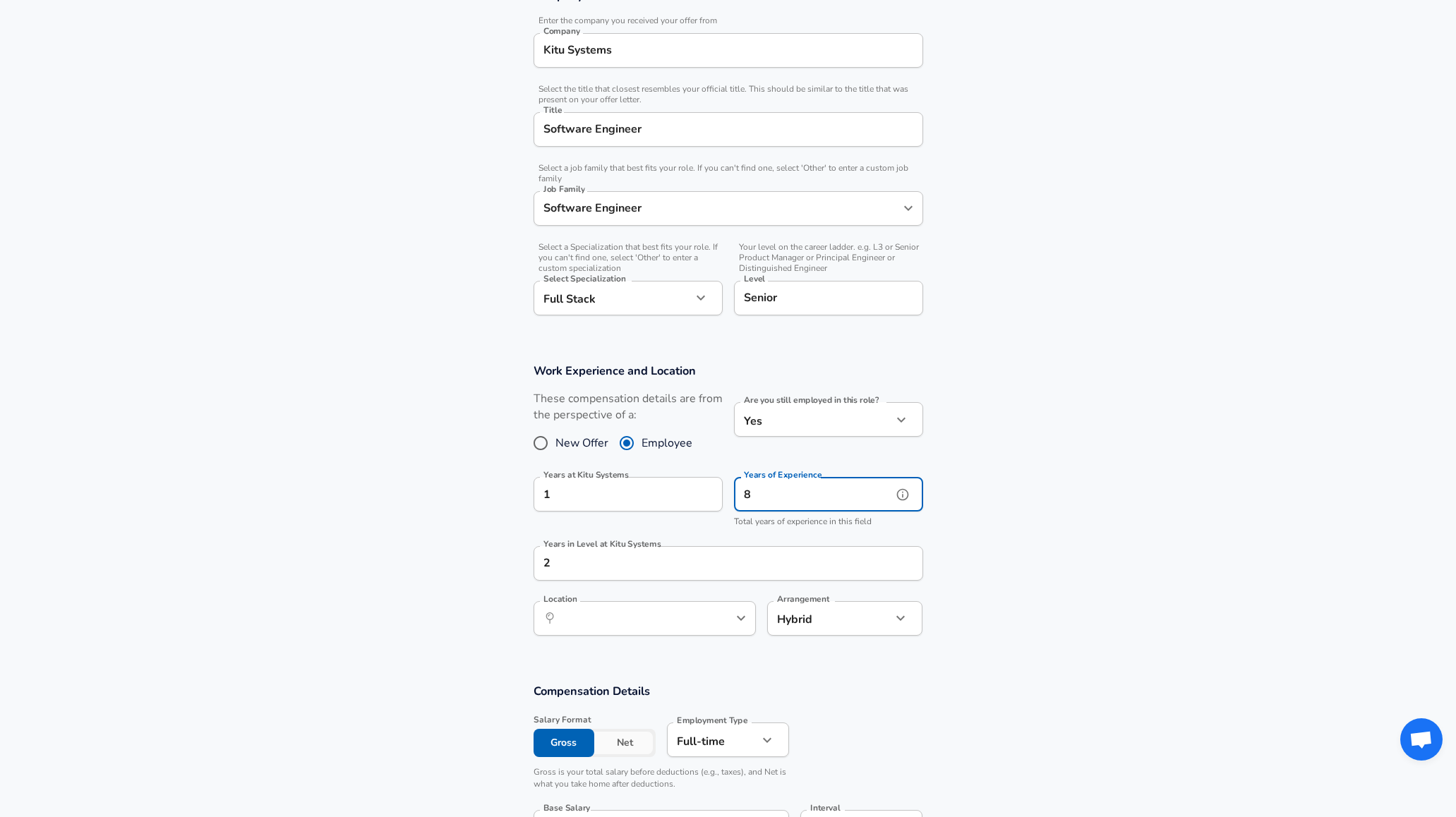 drag, startPoint x: 853, startPoint y: 504, endPoint x: 721, endPoint y: 478, distance: 134.53624 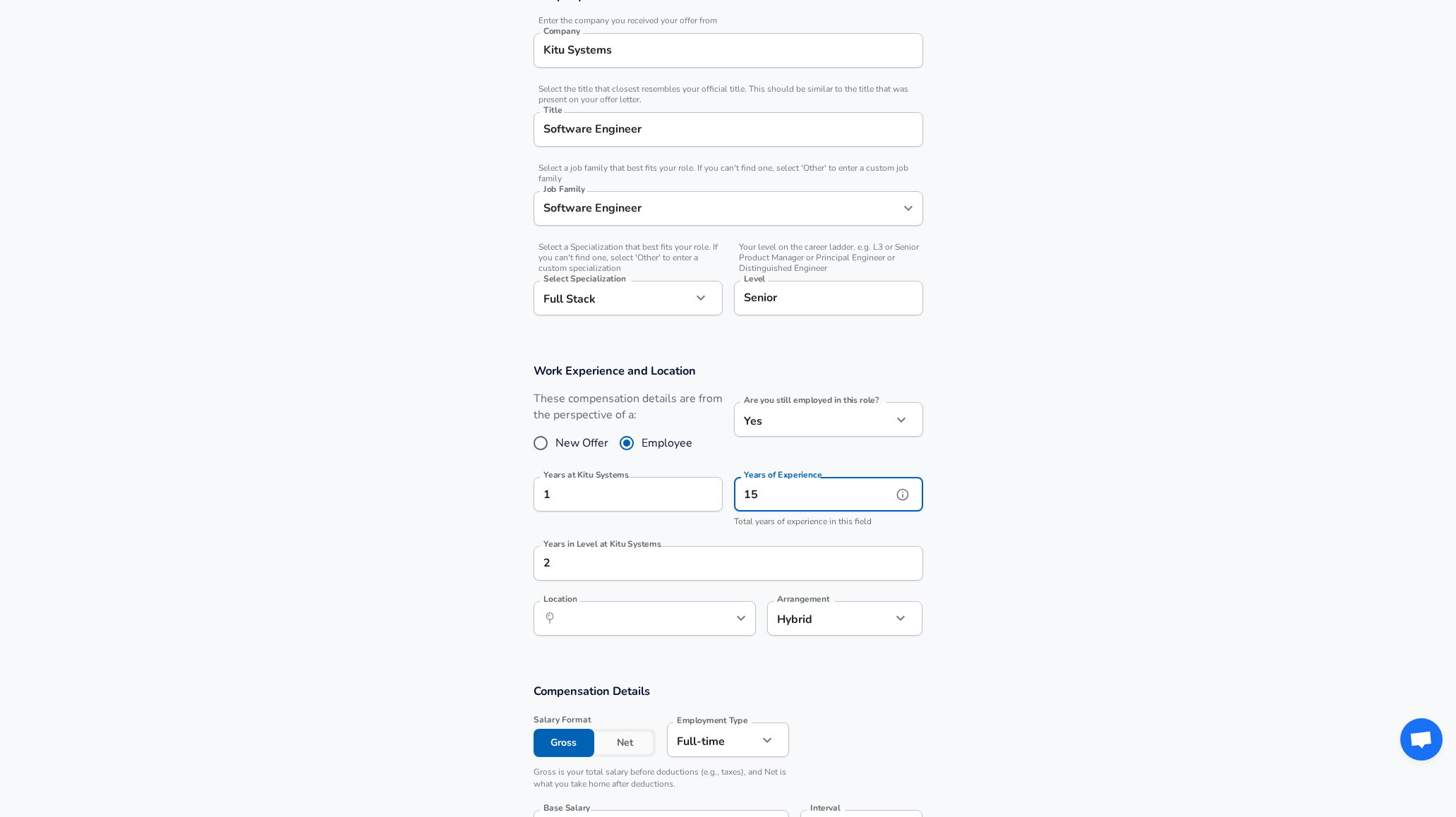 type on "15" 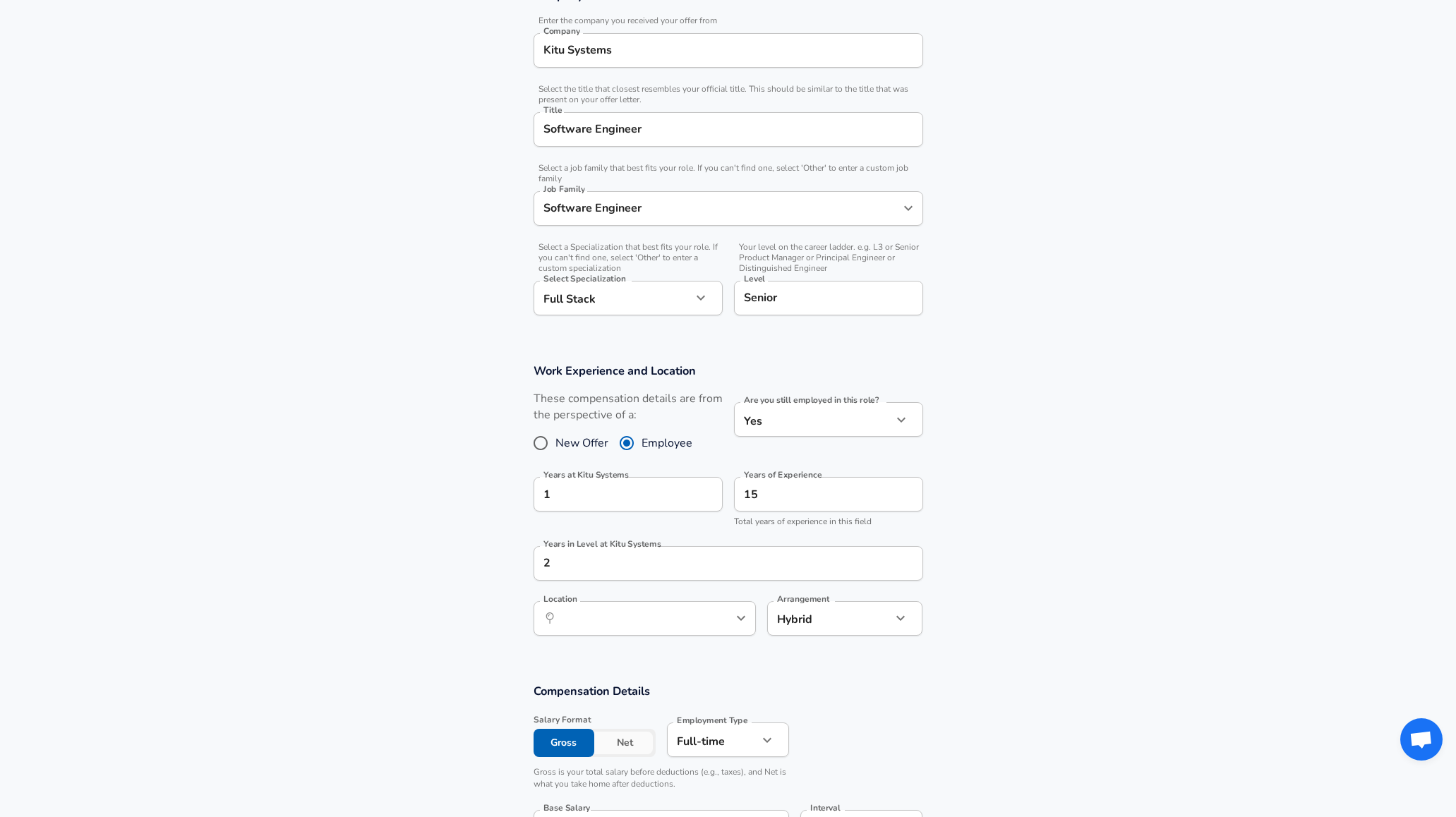click on "Work Experience and Location These compensation details are from the perspective of a: New Offer Employee Are you still employed in this role? Yes yes Are you still employed in this role? Years at Kitu Systems 1 Years at Kitu Systems Years of Experience 15 Years of Experience   Total years of experience in this field Years in Level at Kitu Systems 2 Years in Level at Kitu Systems Location ​ Location Arrangement Hybrid hybrid Arrangement" at bounding box center (728, 507) 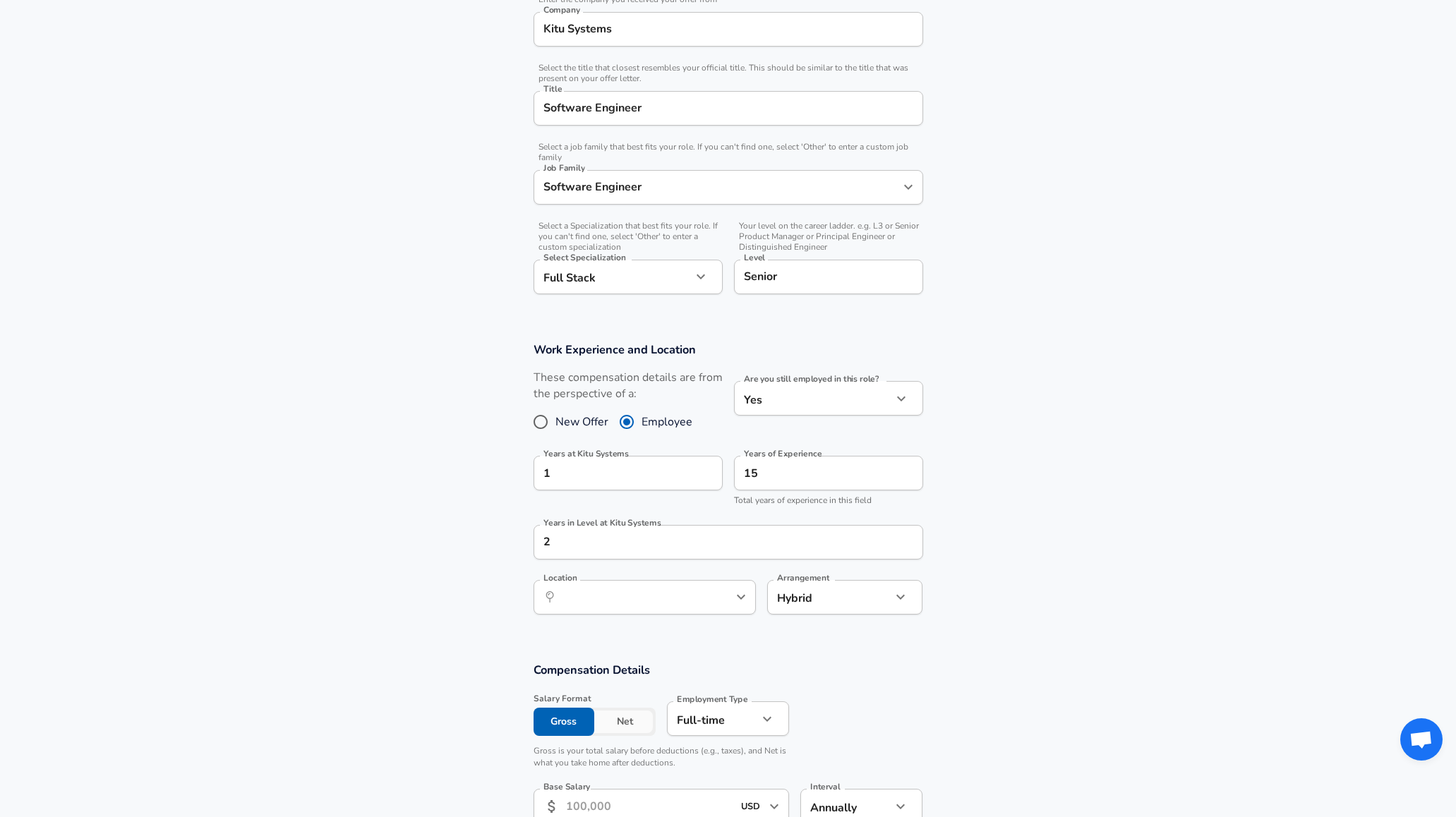 scroll, scrollTop: 550, scrollLeft: 0, axis: vertical 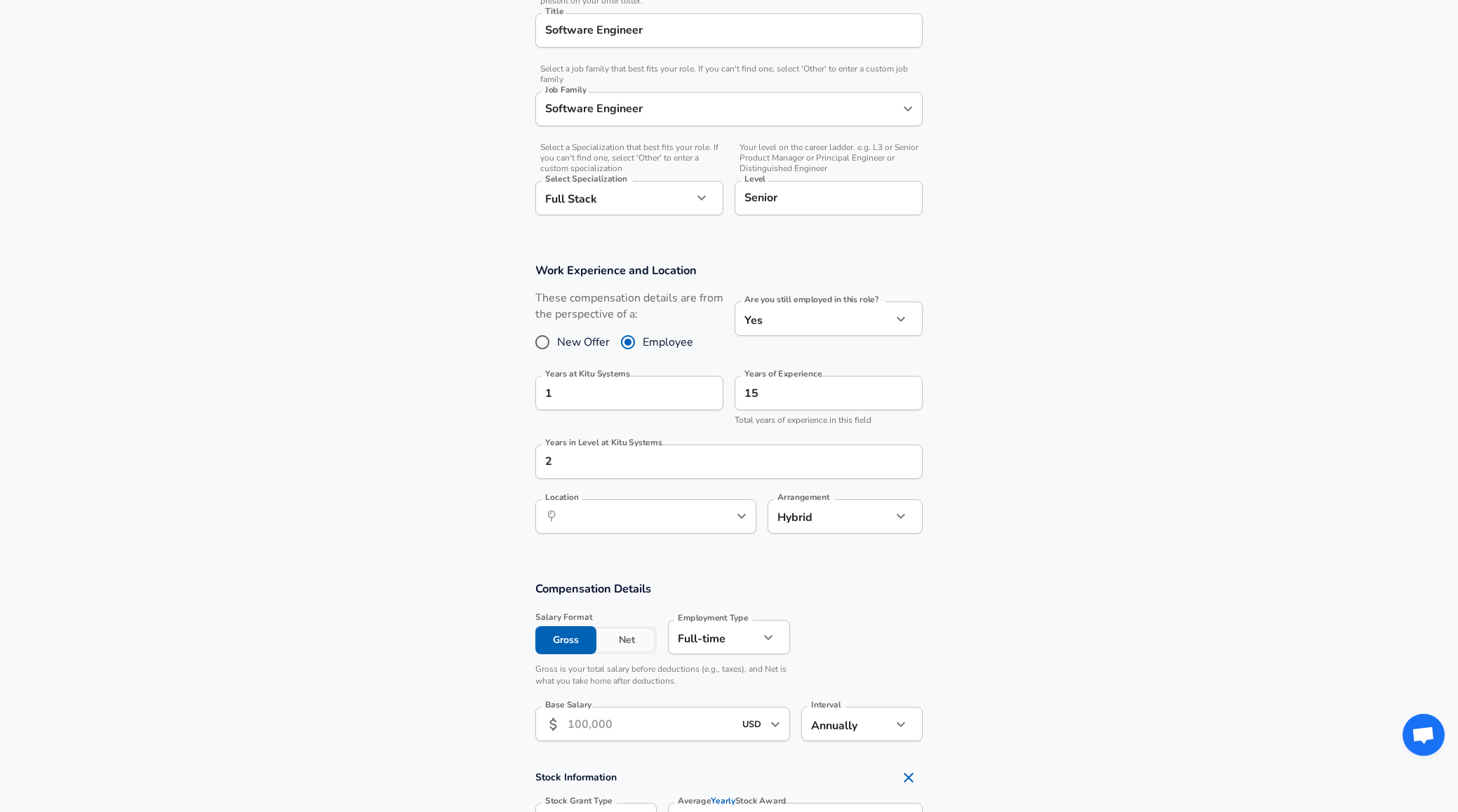 click on "Restart Add Your Salary Back Step 1 of 2 Thank You! File Successfully Submitted! Reset Enhance Privacy and Anonymity No Automatically hides specific fields until there are enough submissions to safely display the full details.   More Details Based on your submission and the data points that we have already collected, we will automatically hide and anonymize specific fields if there aren't enough data points to remain sufficiently anonymous. Step 2 of 2 Company & Title Information   Enter the company you received your offer from Company Kitu Systems Company   Select the title that closest resembles your official title. This should be similar to the title that was present on your offer letter. Title Software Engineer Title   Select a job family that best fits your role. If you can't find one, select 'Other' to enter a custom job family Job Family Software Engineer Job Family   Select a Specialization that best fits your role. If you can't find one, select 'Other' to enter a custom specialization Full Stack   1" at bounding box center [729, -141] 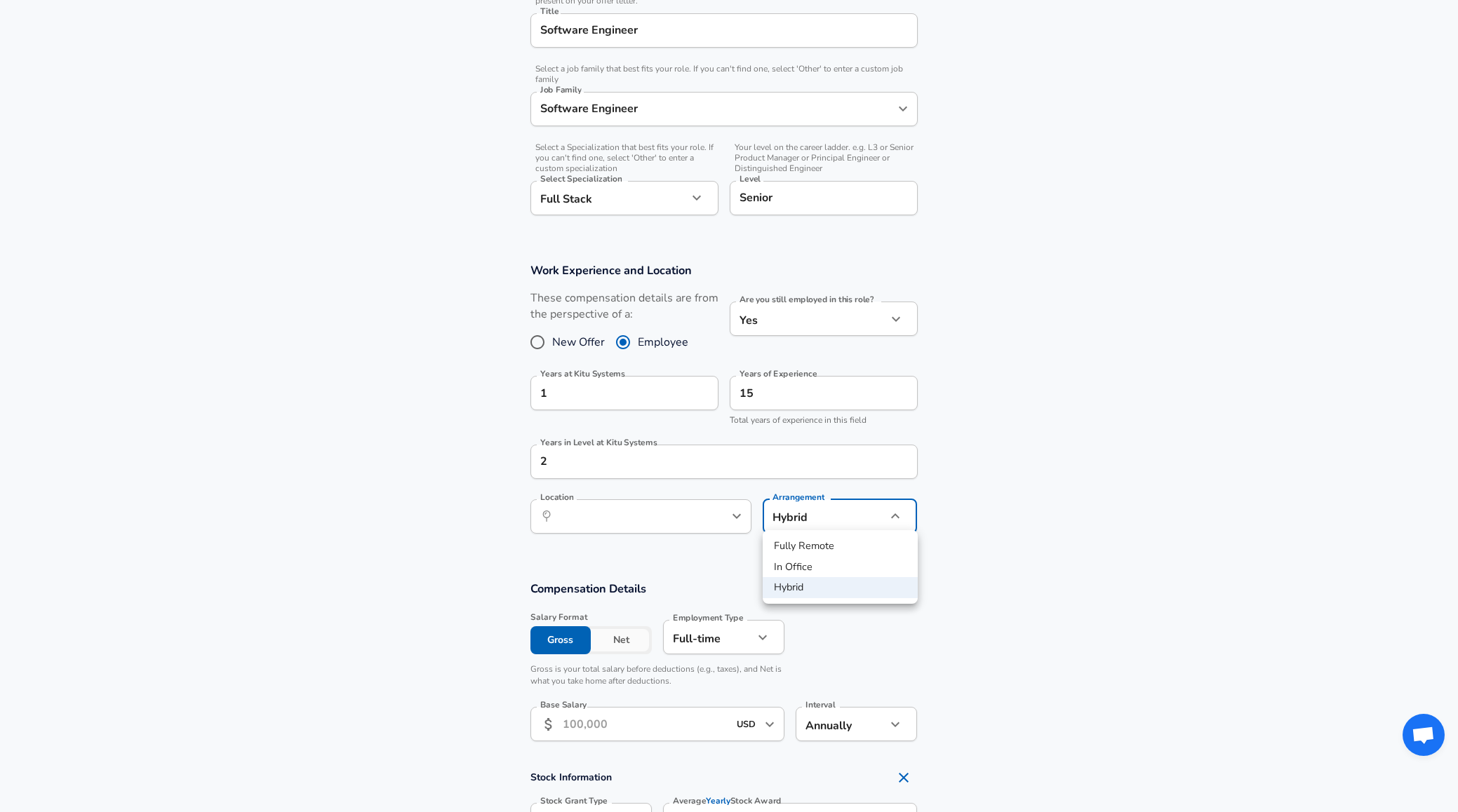 click on "Fully Remote" at bounding box center (840, 546) 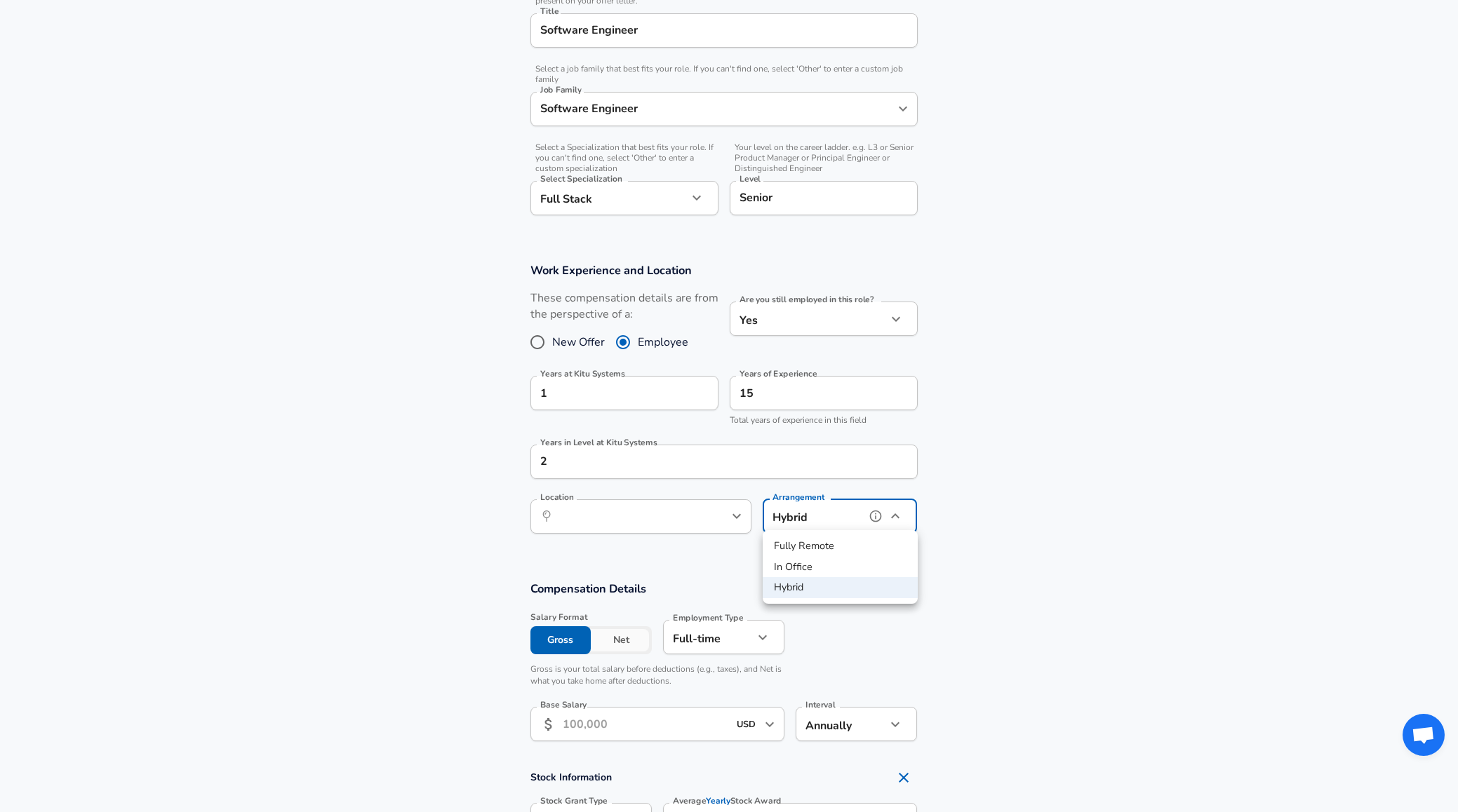 type on "remote" 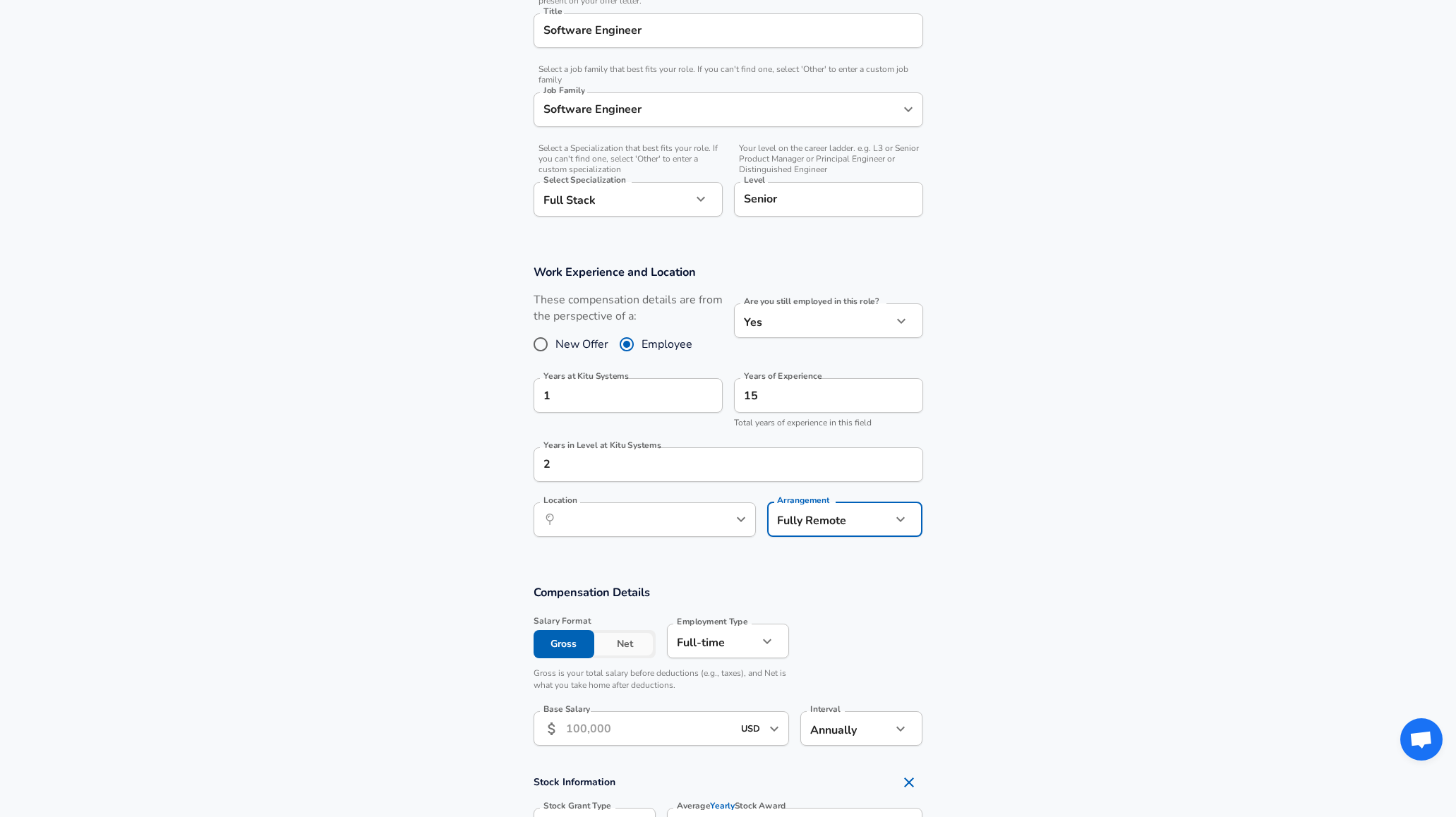 click on "Work Experience and Location These compensation details are from the perspective of a: New Offer Employee Are you still employed in this role? Yes yes Are you still employed in this role? Years at Kitu Systems 1 Years at Kitu Systems Years of Experience 15 Years of Experience   Total years of experience in this field Years in Level at Kitu Systems 2 Years in Level at Kitu Systems Location ​ Location Arrangement Fully Remote remote Arrangement" at bounding box center (728, 408) 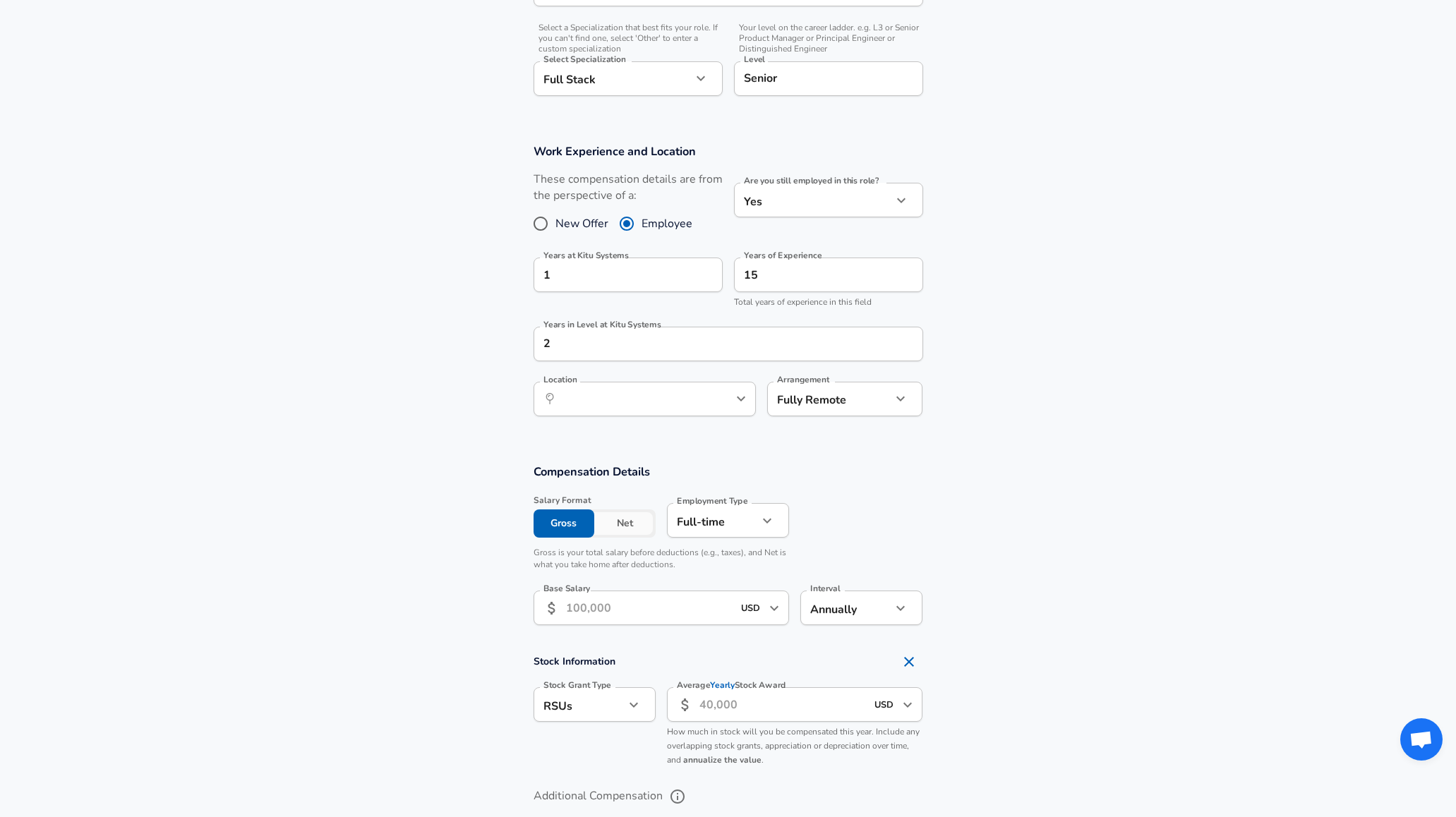 scroll, scrollTop: 785, scrollLeft: 0, axis: vertical 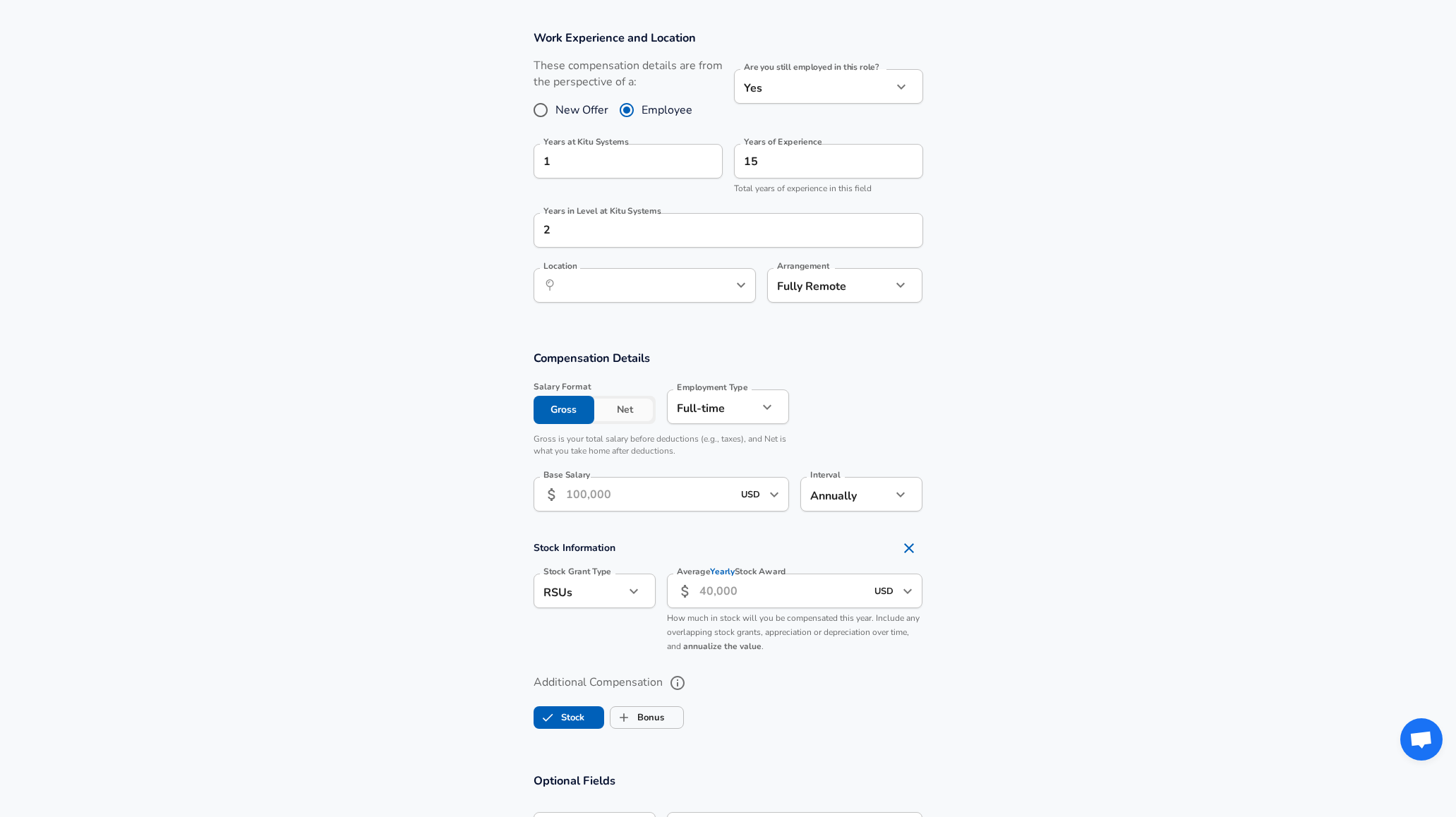 click on "Base Salary" at bounding box center (649, 494) 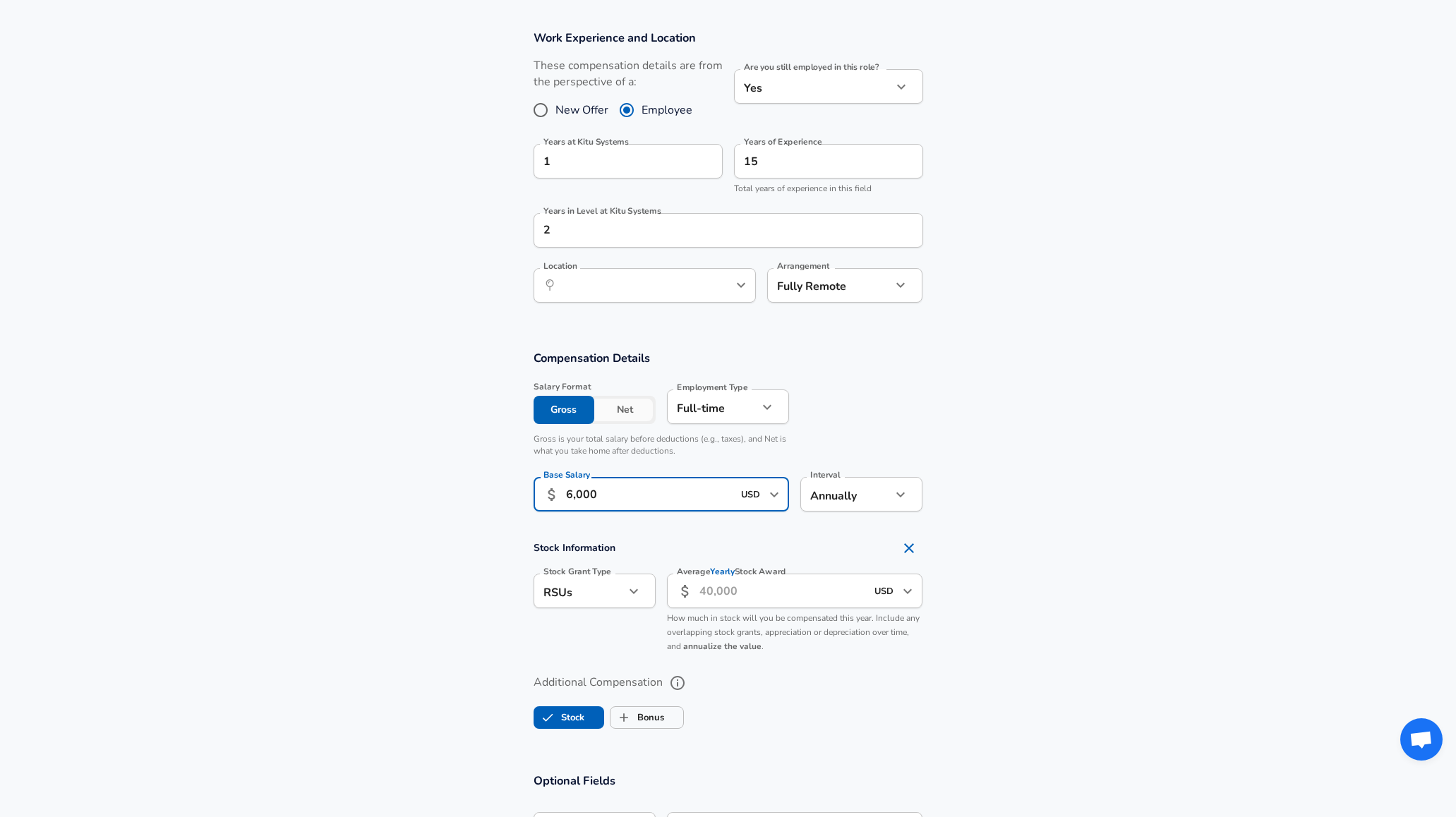type on "60,000" 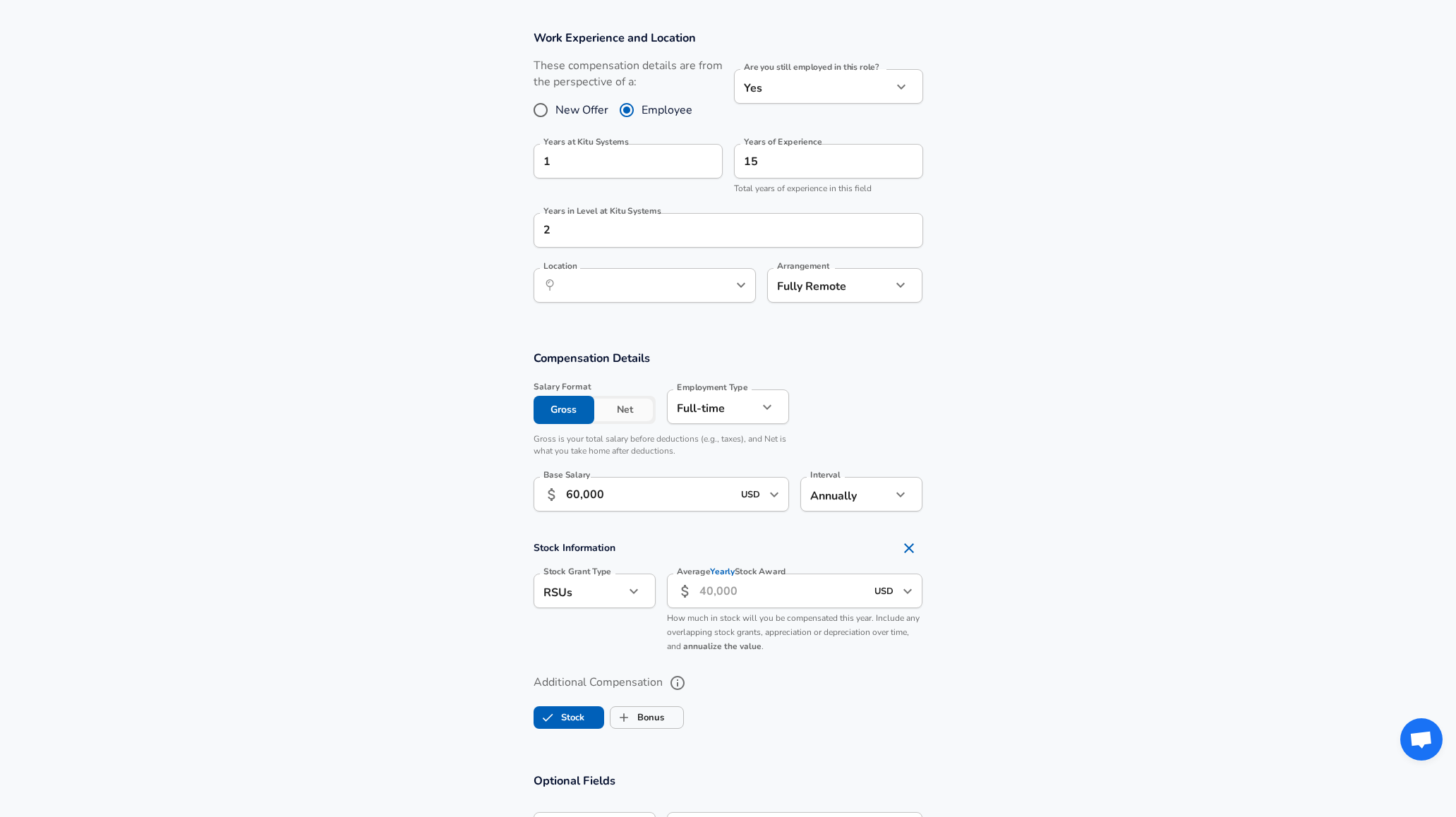 click on "Stock Information  Stock Grant Type RSUs stock Stock Grant Type Average  Yearly  Stock Award ​ USD ​ Average  Yearly  Stock Award   How much in stock will you be compensated this year. Include any overlapping stock grants, appreciation or depreciation over time, and   annualize the value ." at bounding box center [728, 597] 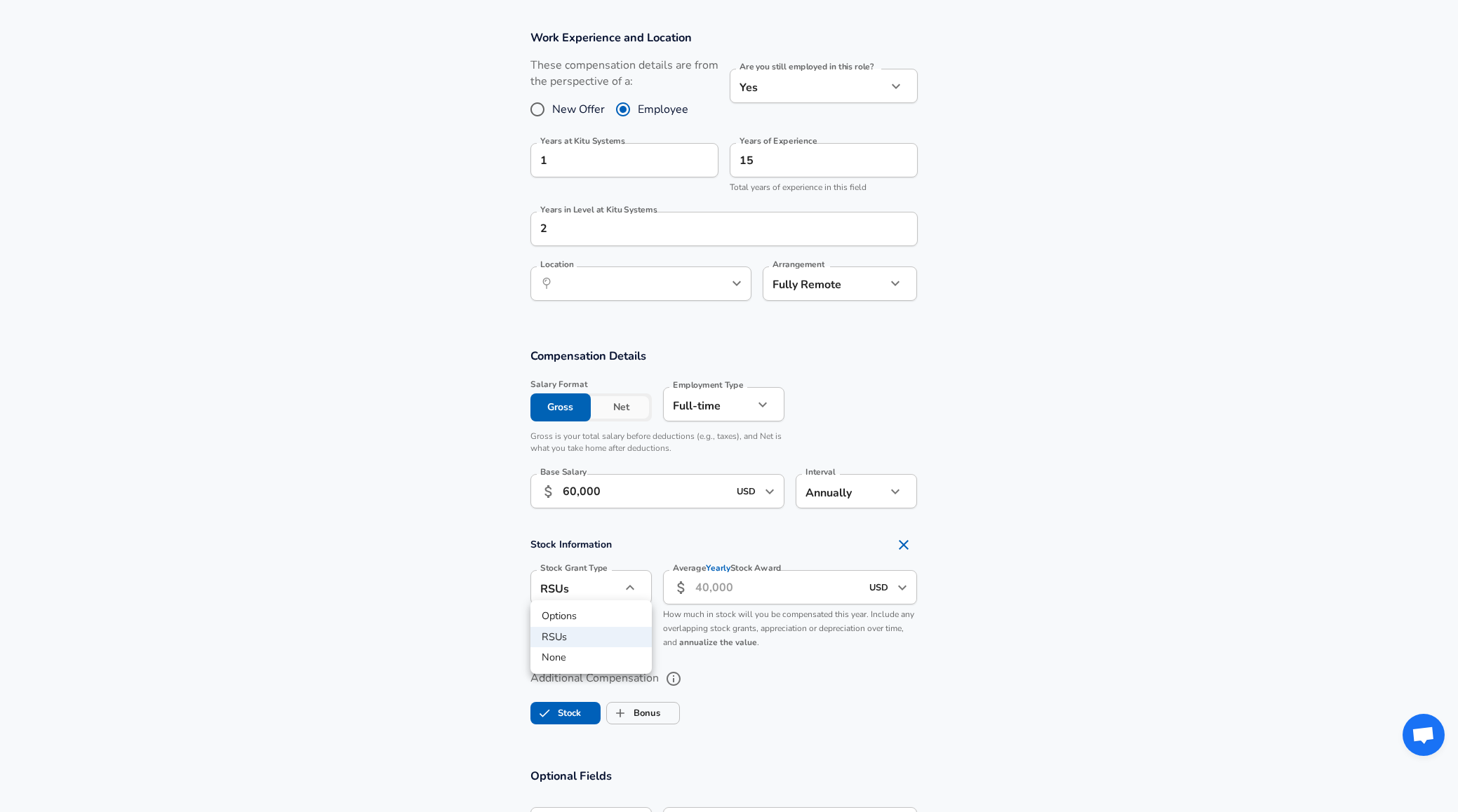 click on "None" at bounding box center [591, 658] 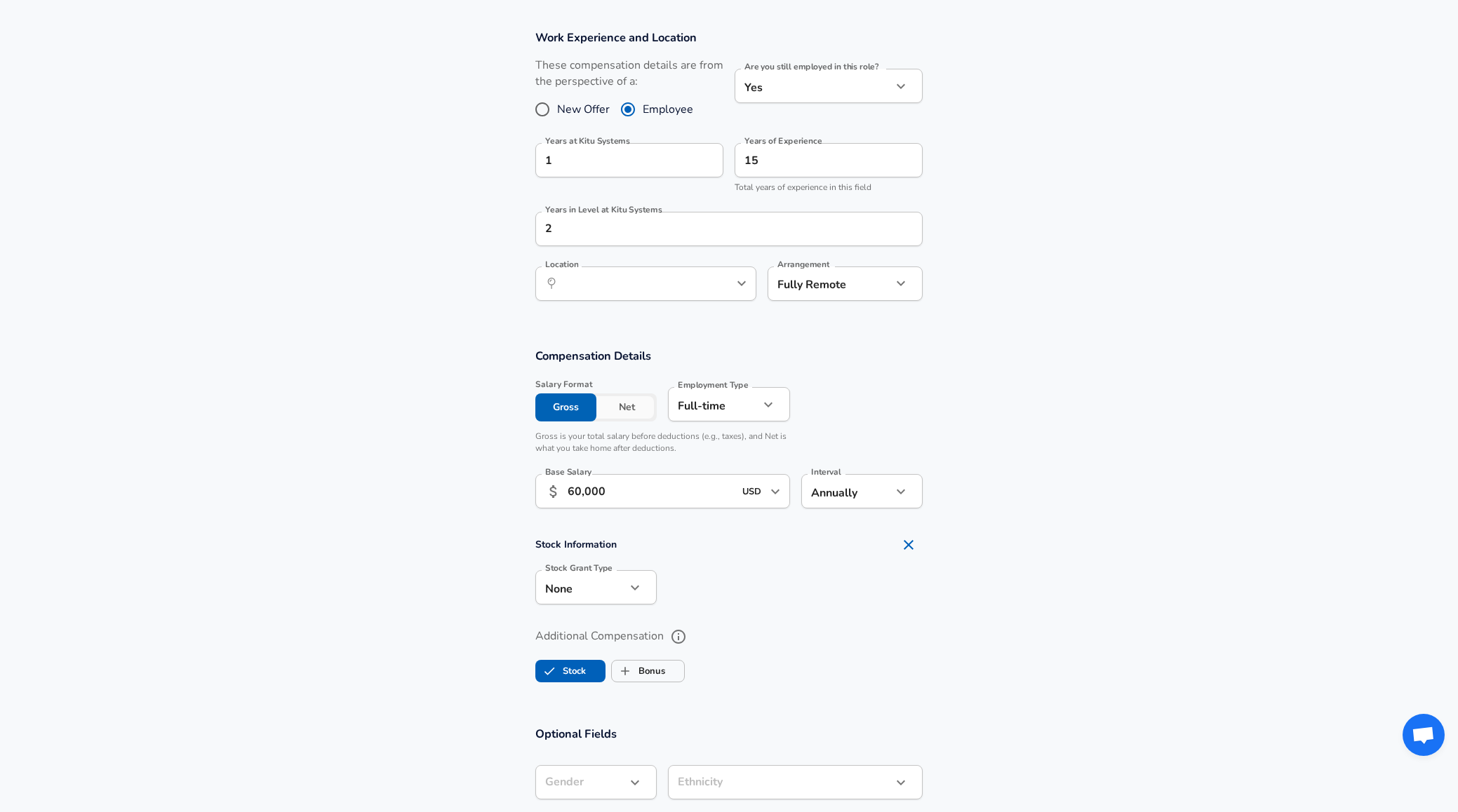 type on "none" 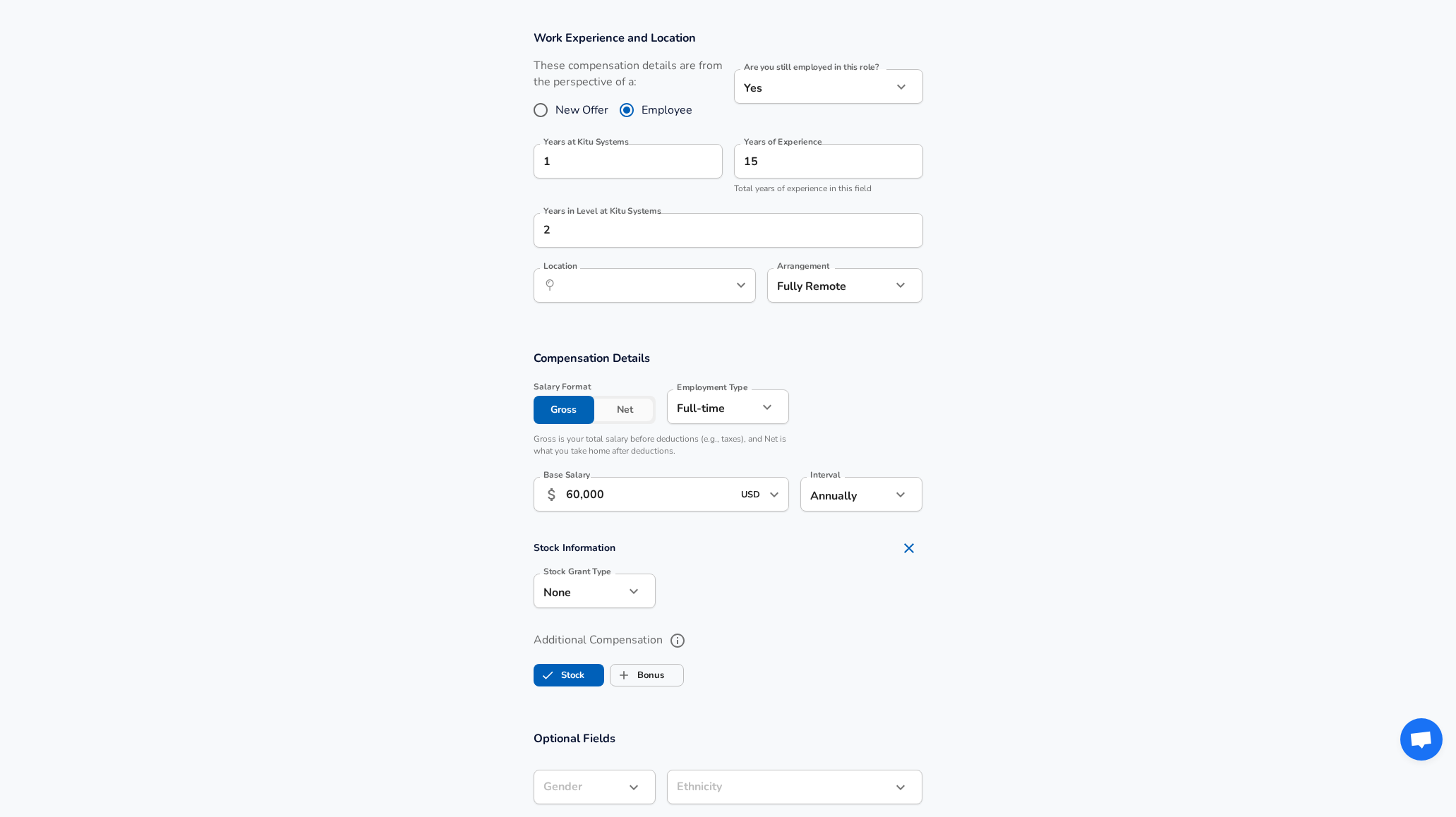 click on "Additional Compensation   Stock Bonus" at bounding box center [728, 655] 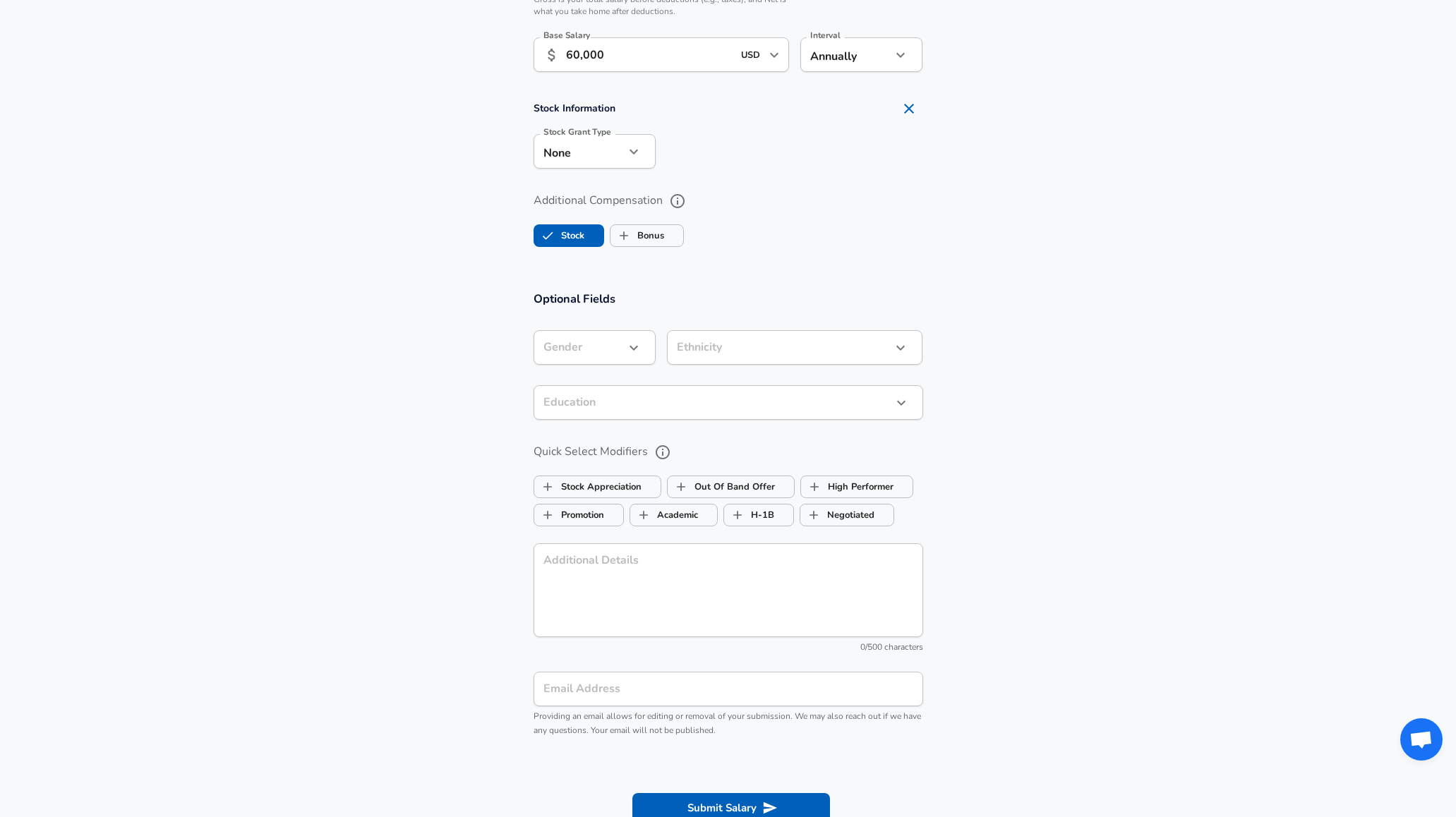 scroll, scrollTop: 1257, scrollLeft: 0, axis: vertical 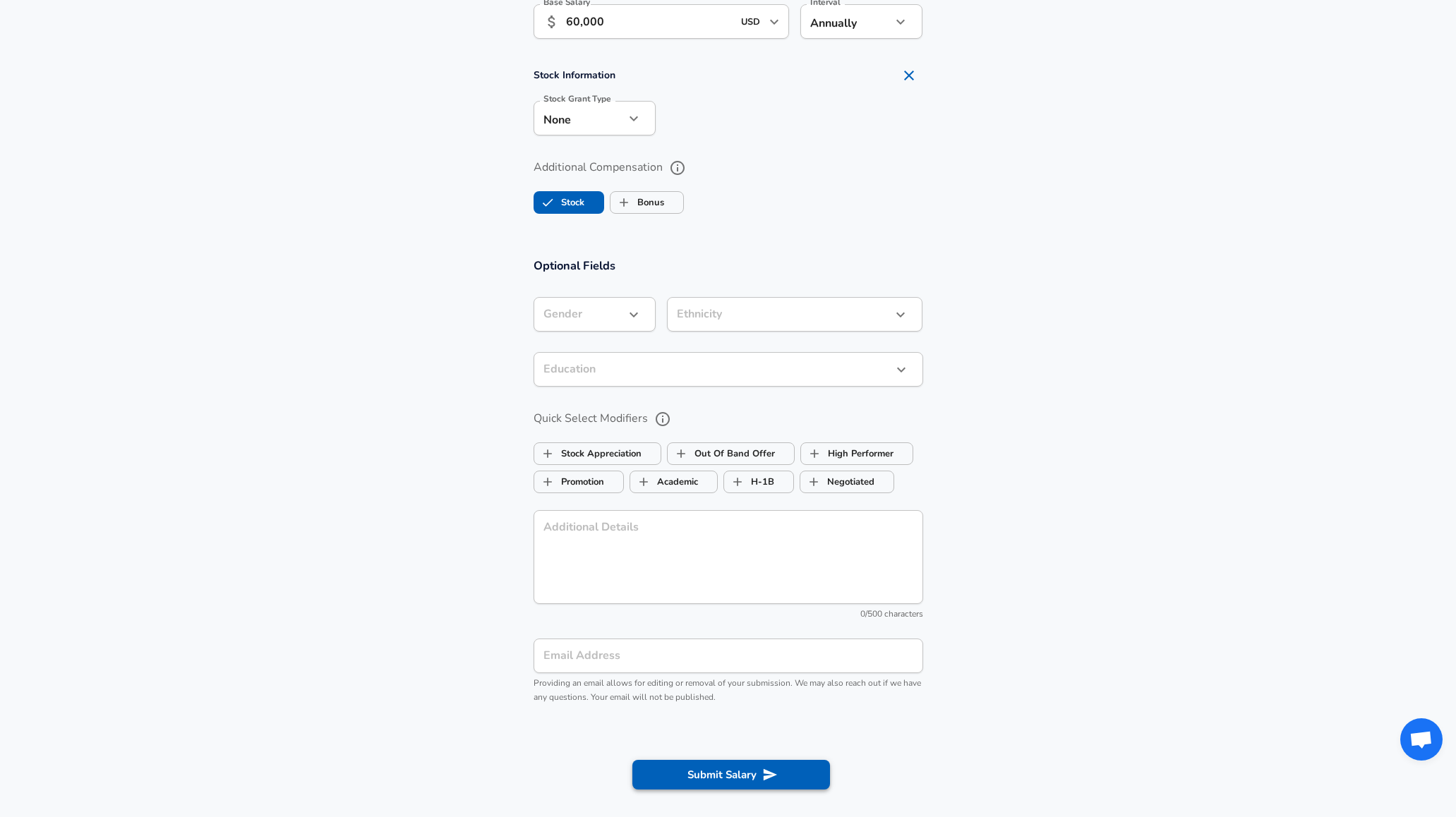 click 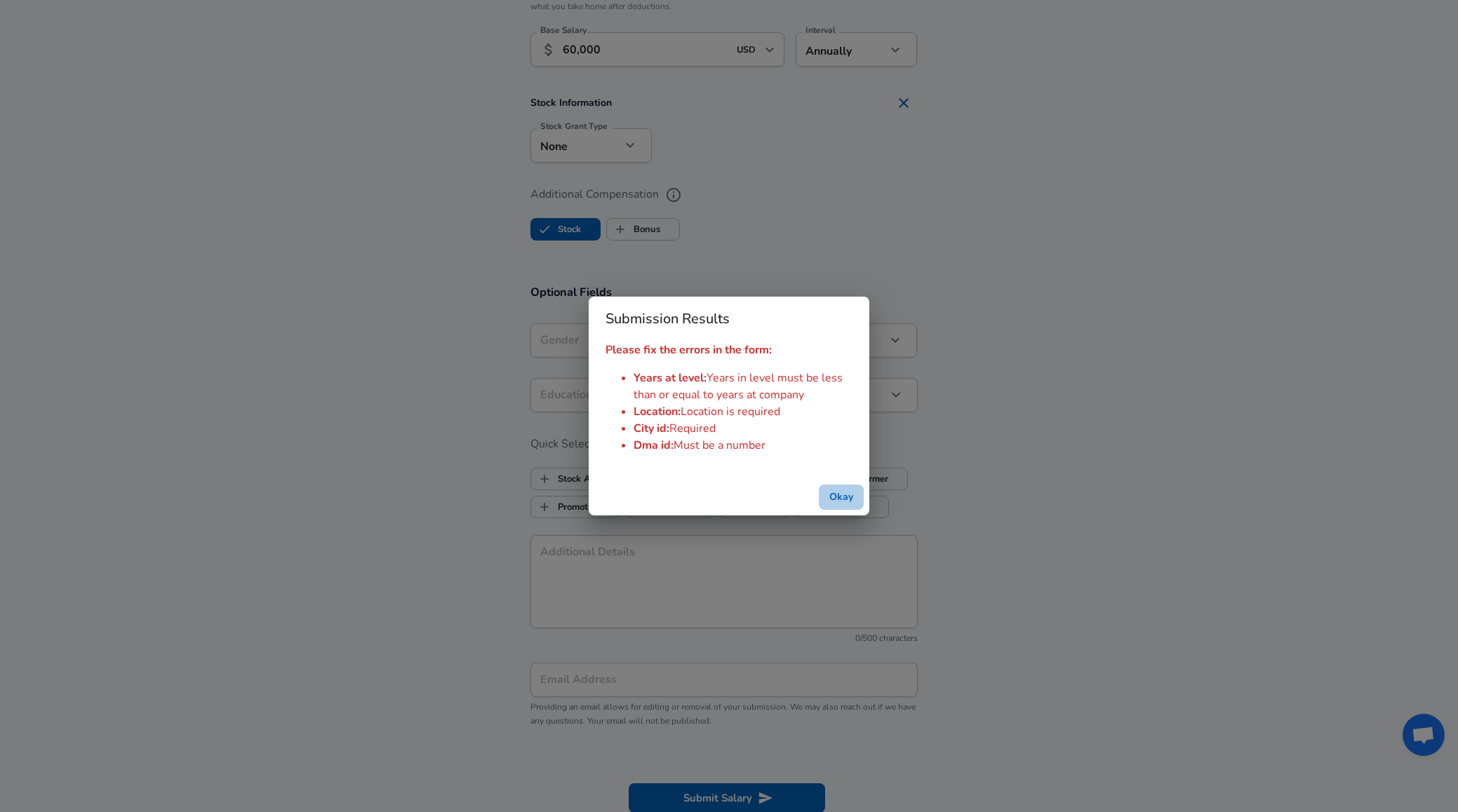 click on "Okay" at bounding box center (841, 497) 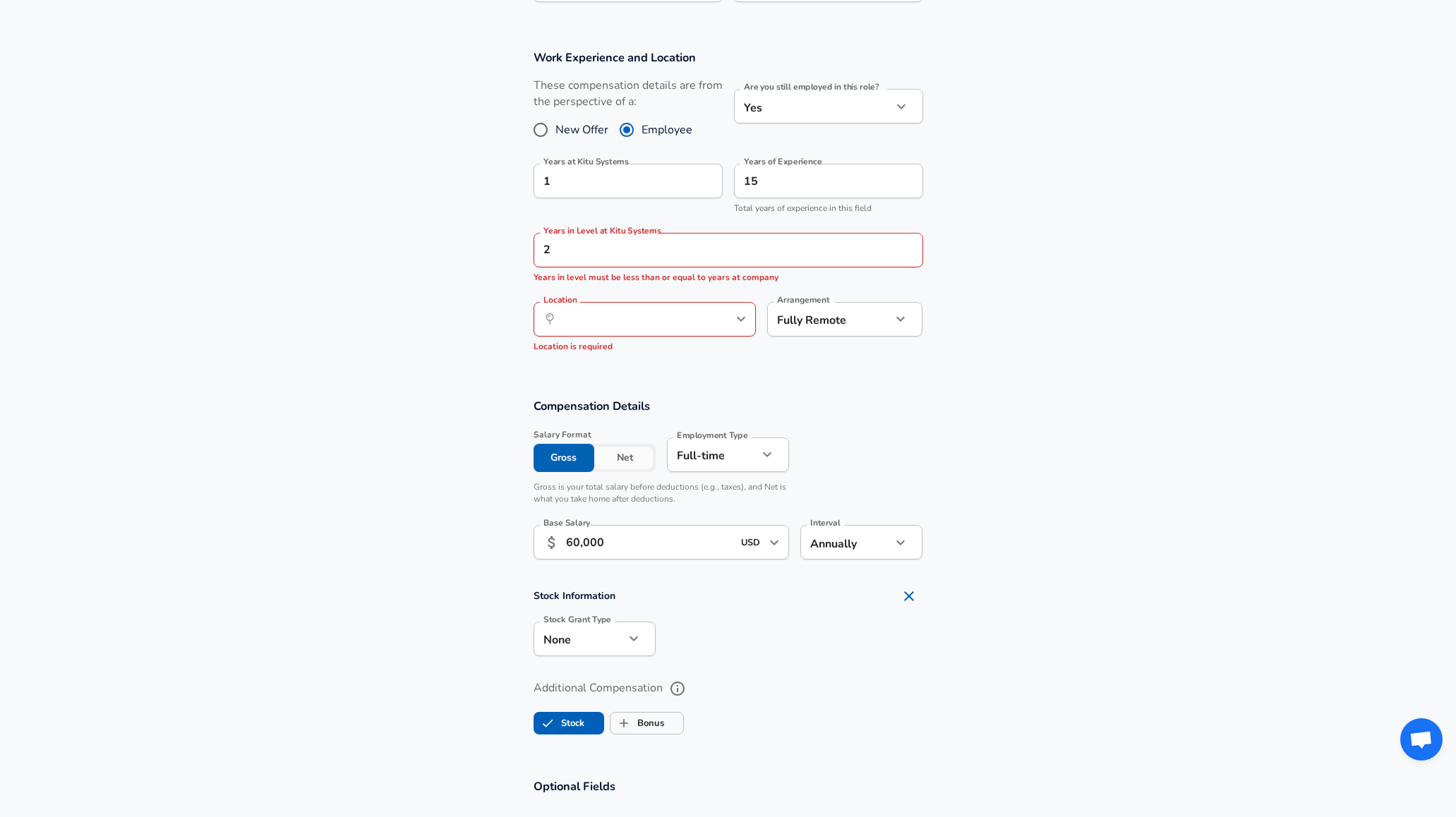 scroll, scrollTop: 390, scrollLeft: 0, axis: vertical 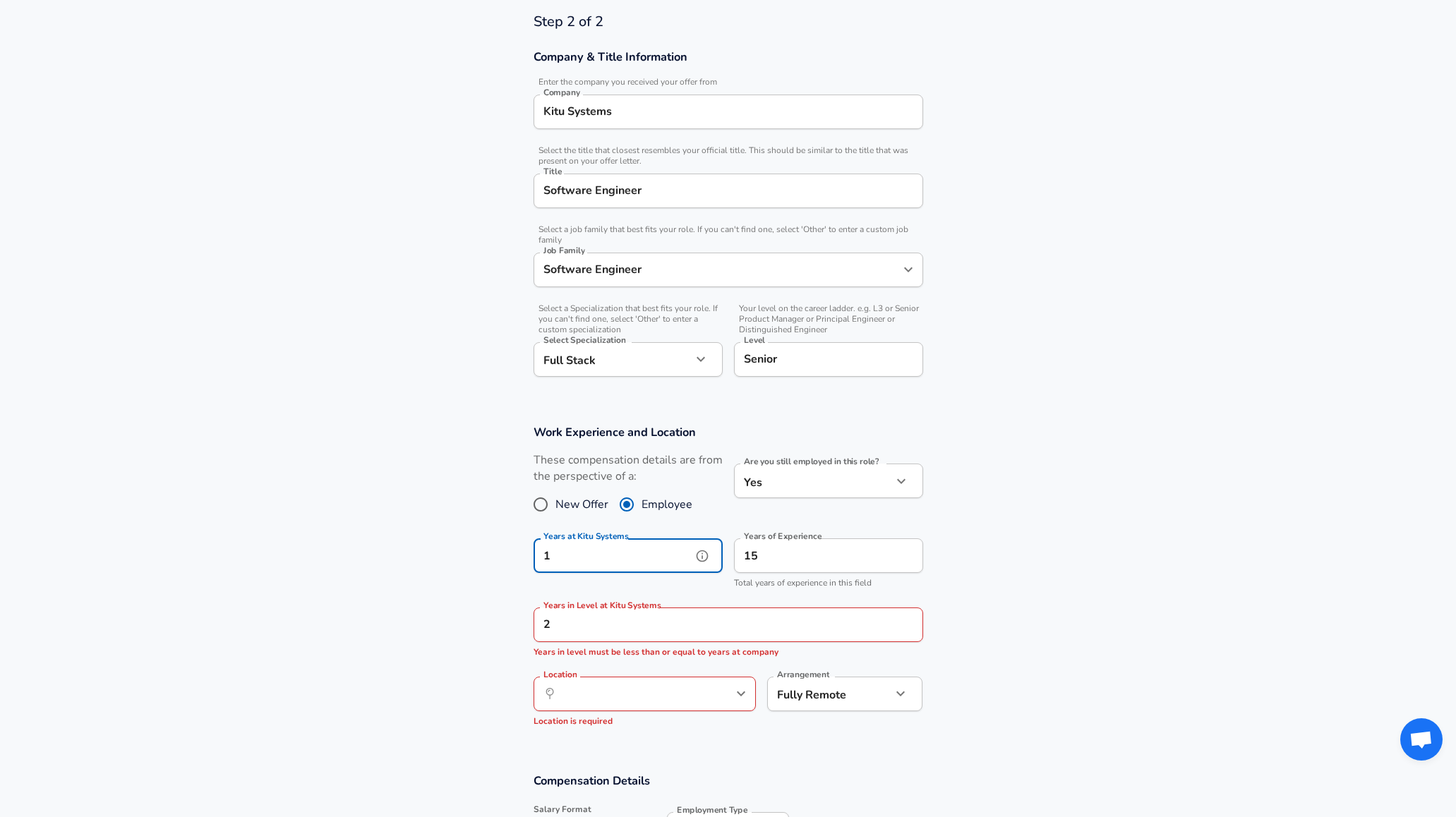 drag, startPoint x: 670, startPoint y: 554, endPoint x: 486, endPoint y: 514, distance: 188.29764 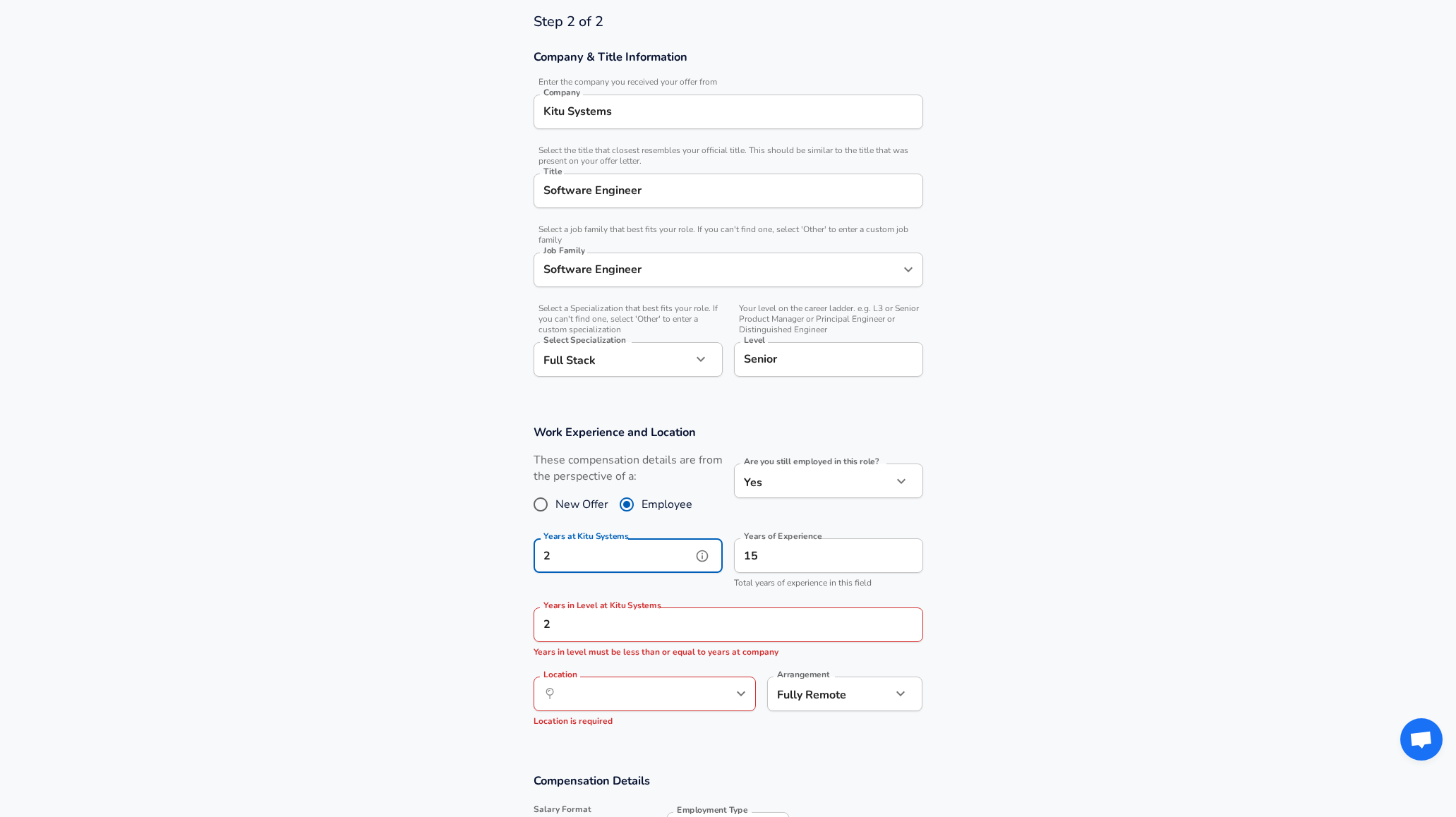 type on "2" 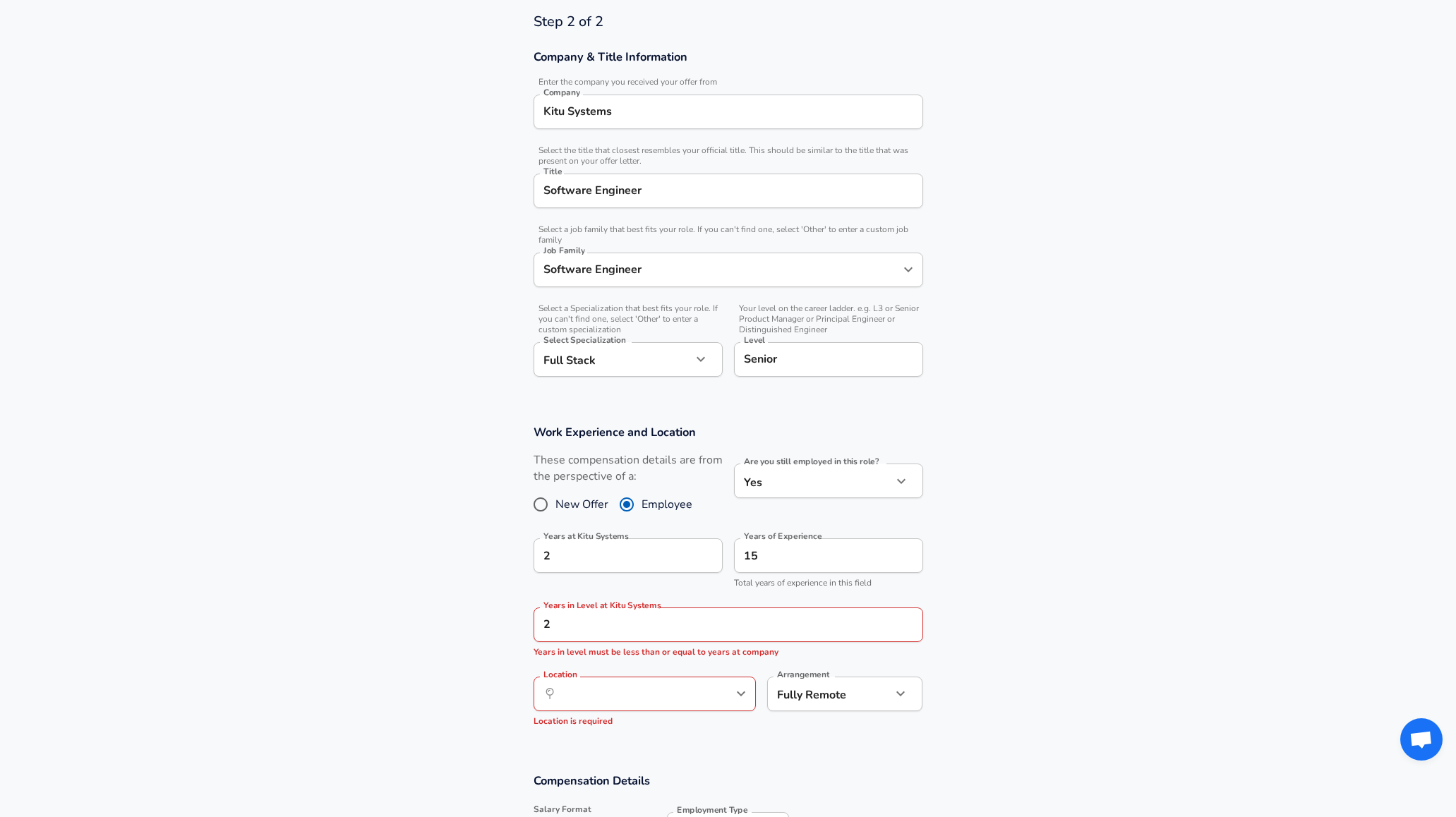 click on "Work Experience and Location These compensation details are from the perspective of a: New Offer Employee Are you still employed in this role? Yes yes Are you still employed in this role? Years at Kitu Systems 2 Years at Kitu Systems Years of Experience 15 Years of Experience   Total years of experience in this field Years in Level at Kitu Systems 2 Years in Level at Kitu Systems Years in level must be less than or equal to years at company Location ​ Location Location is required Arrangement Fully Remote remote Arrangement" at bounding box center (728, 583) 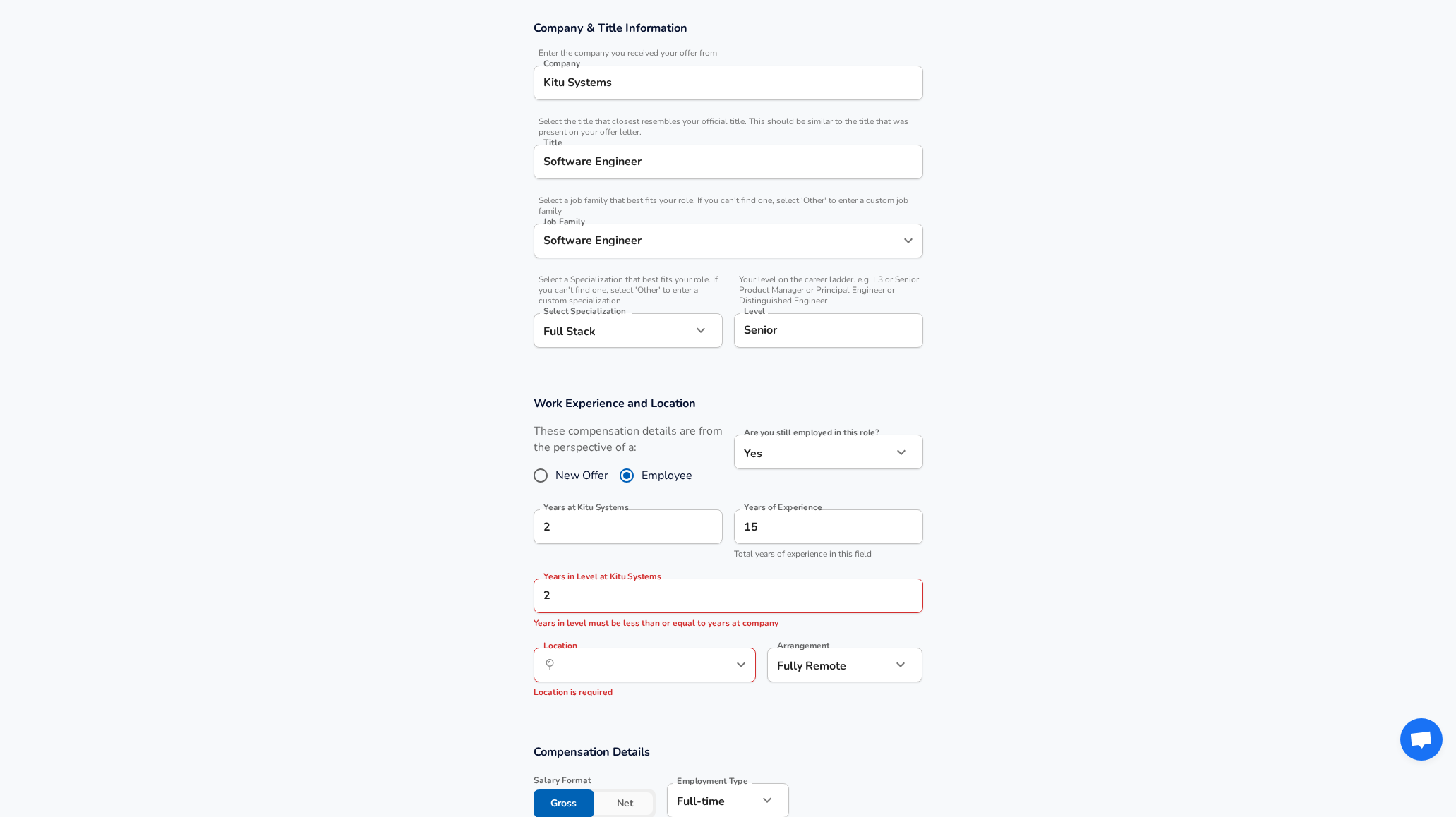 scroll, scrollTop: 501, scrollLeft: 0, axis: vertical 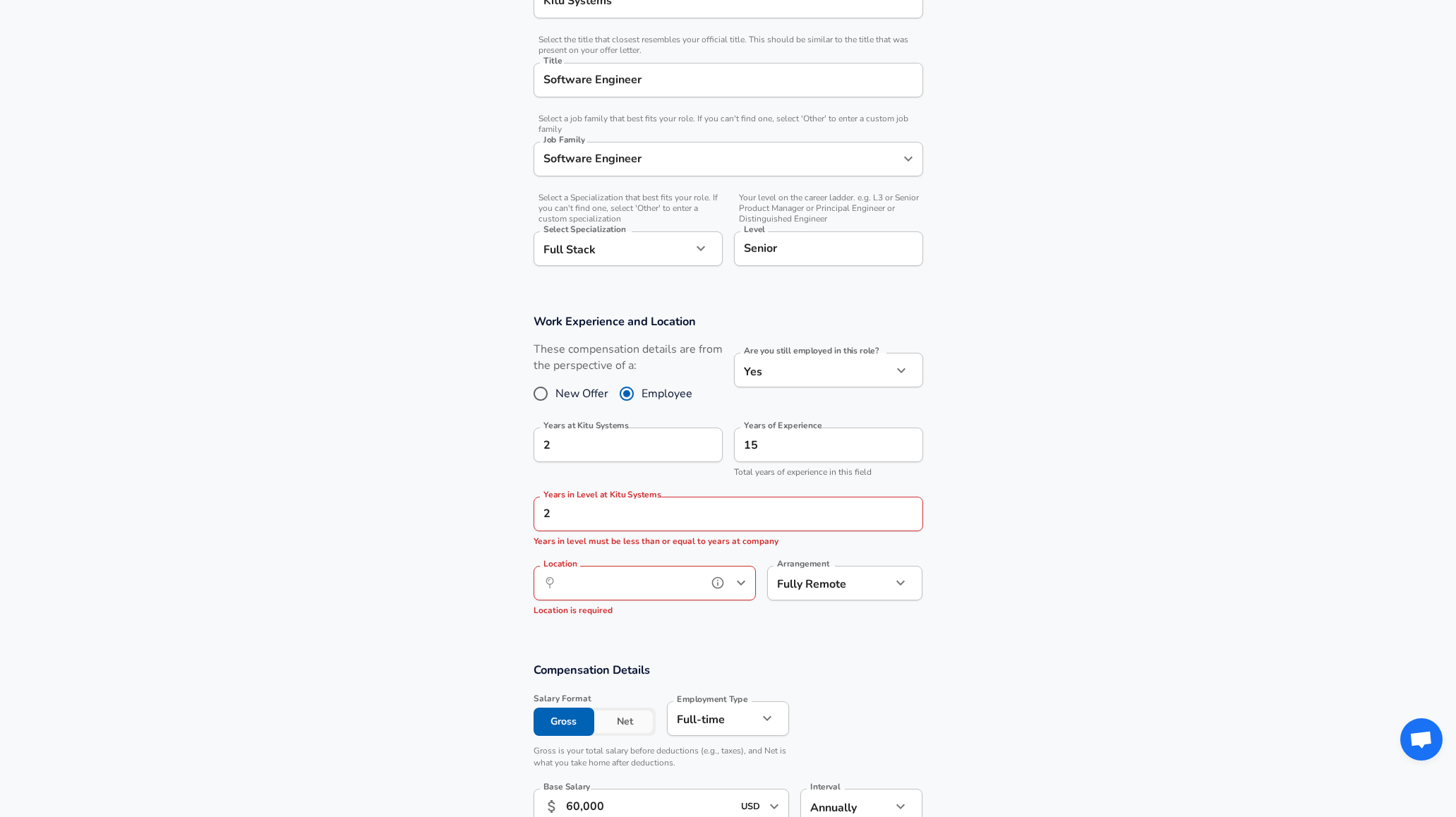 click on "Location" at bounding box center (629, 583) 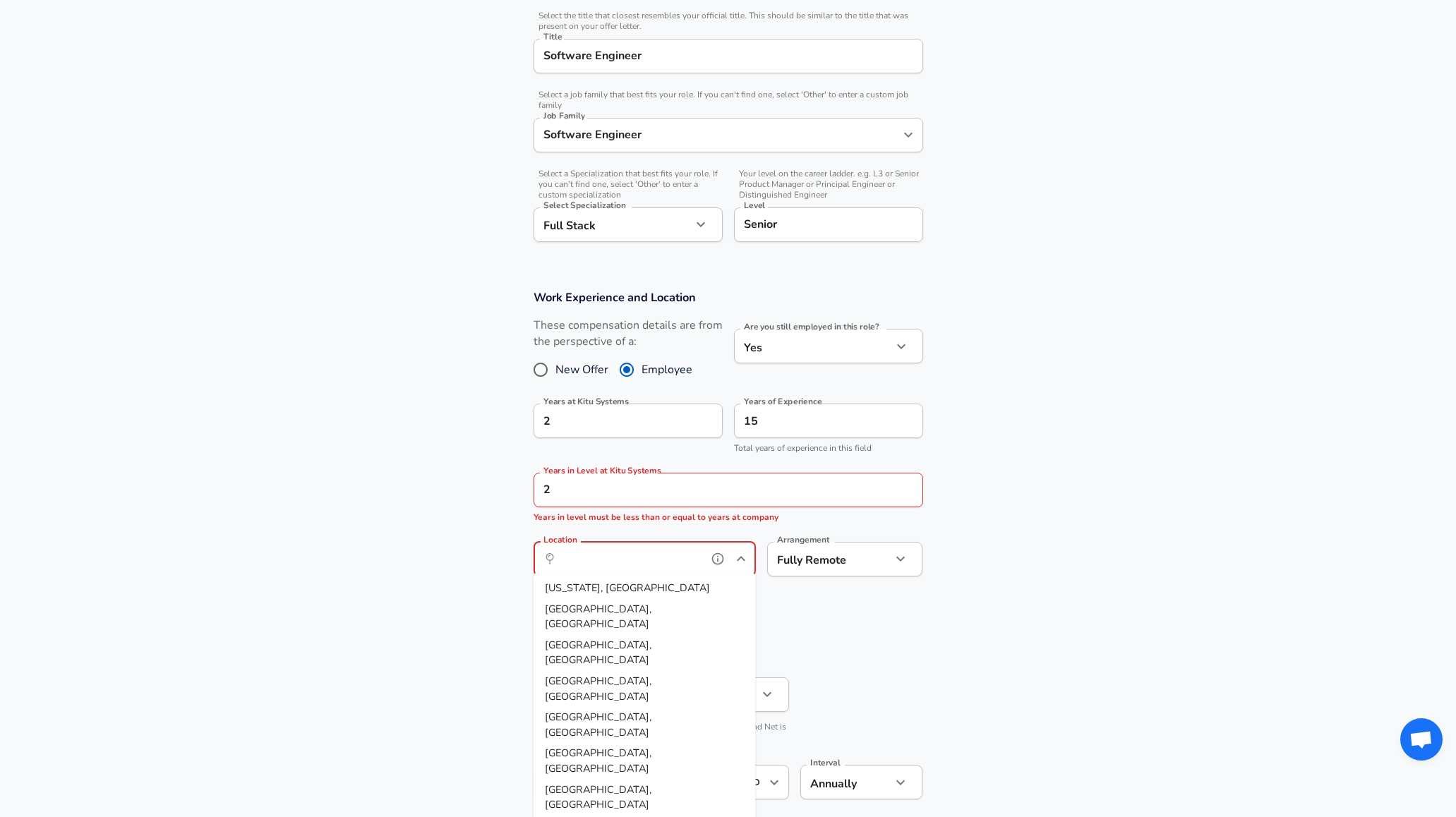 scroll, scrollTop: 716, scrollLeft: 0, axis: vertical 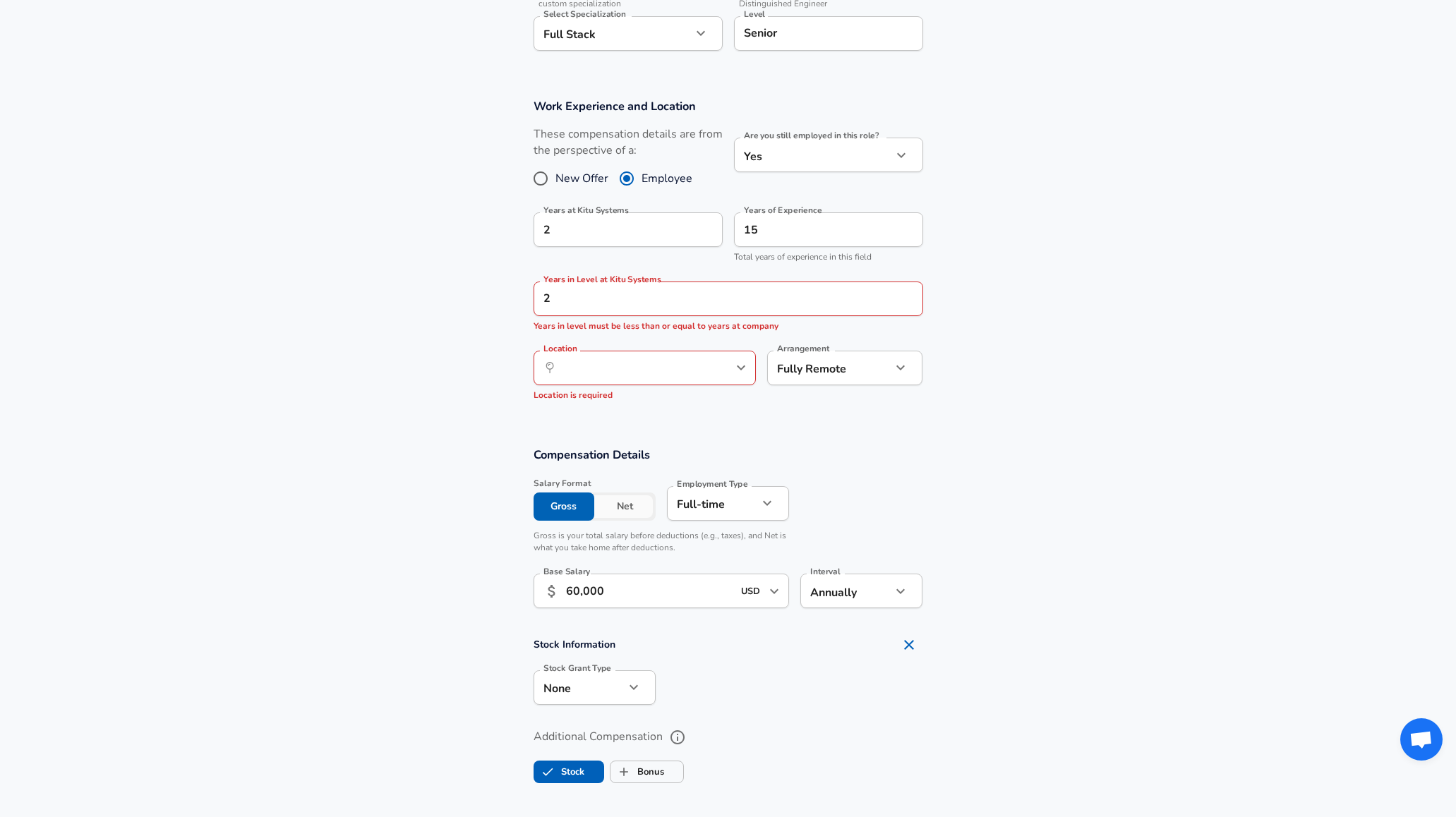 click on "Compensation Details Salary Format Gross   Net Employment Type [DEMOGRAPHIC_DATA] full_time Employment Type Gross is your total salary before deductions (e.g., taxes), and Net is what you take home after deductions. Base Salary ​ 60,000 USD ​ Base Salary Interval Annually yearly Interval" at bounding box center (728, 532) 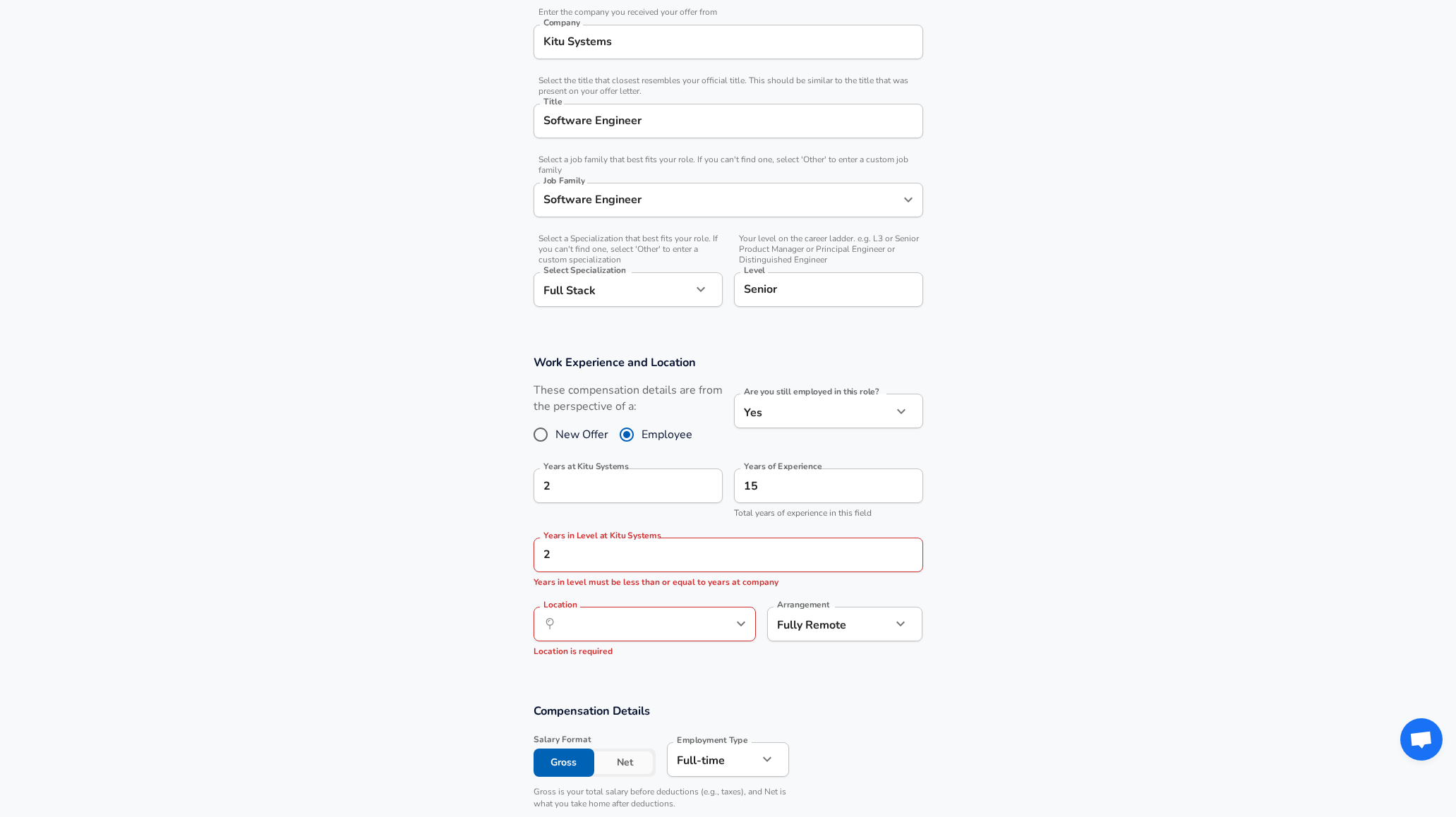 scroll, scrollTop: 488, scrollLeft: 0, axis: vertical 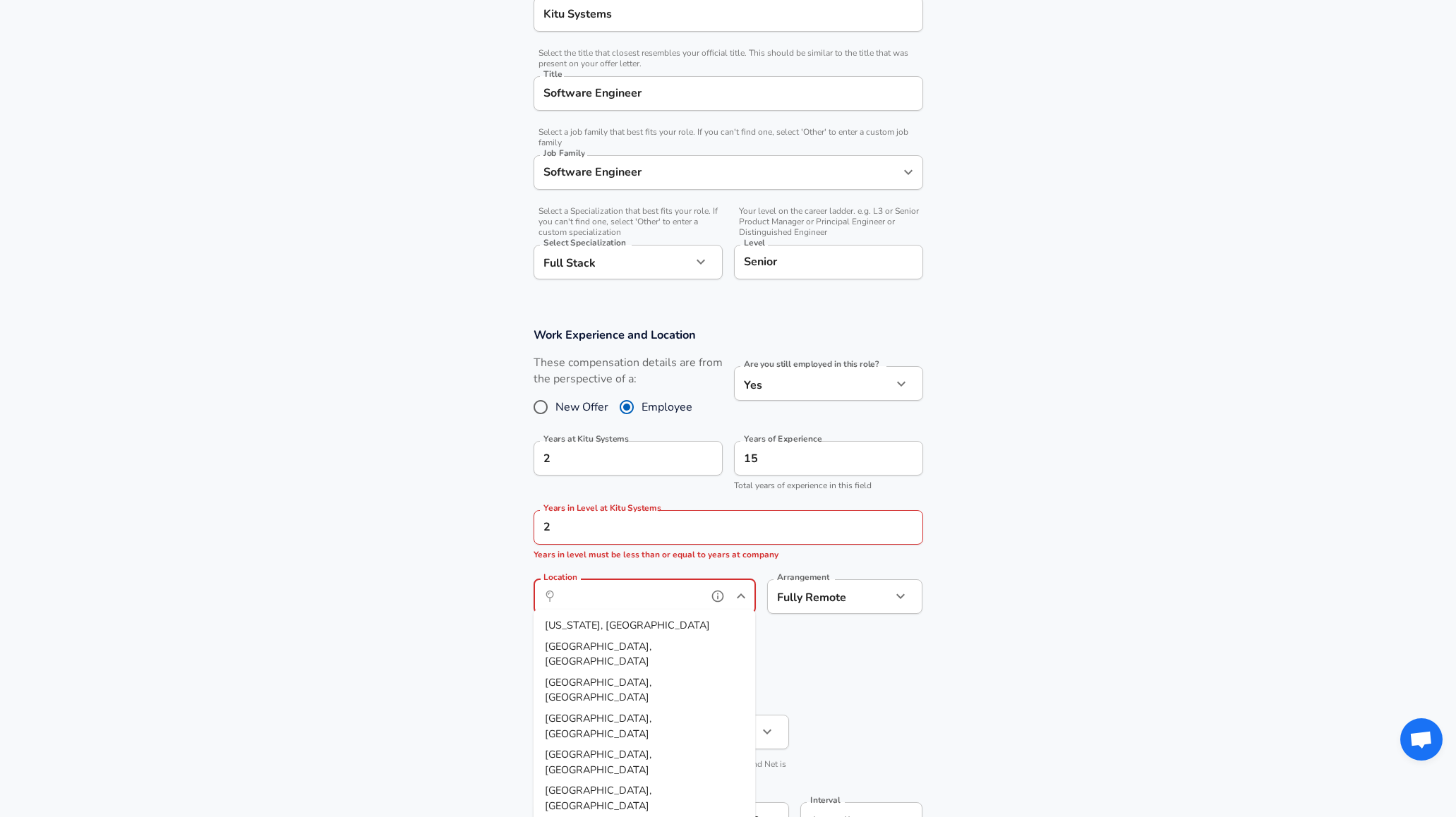 click on "Location" at bounding box center (629, 596) 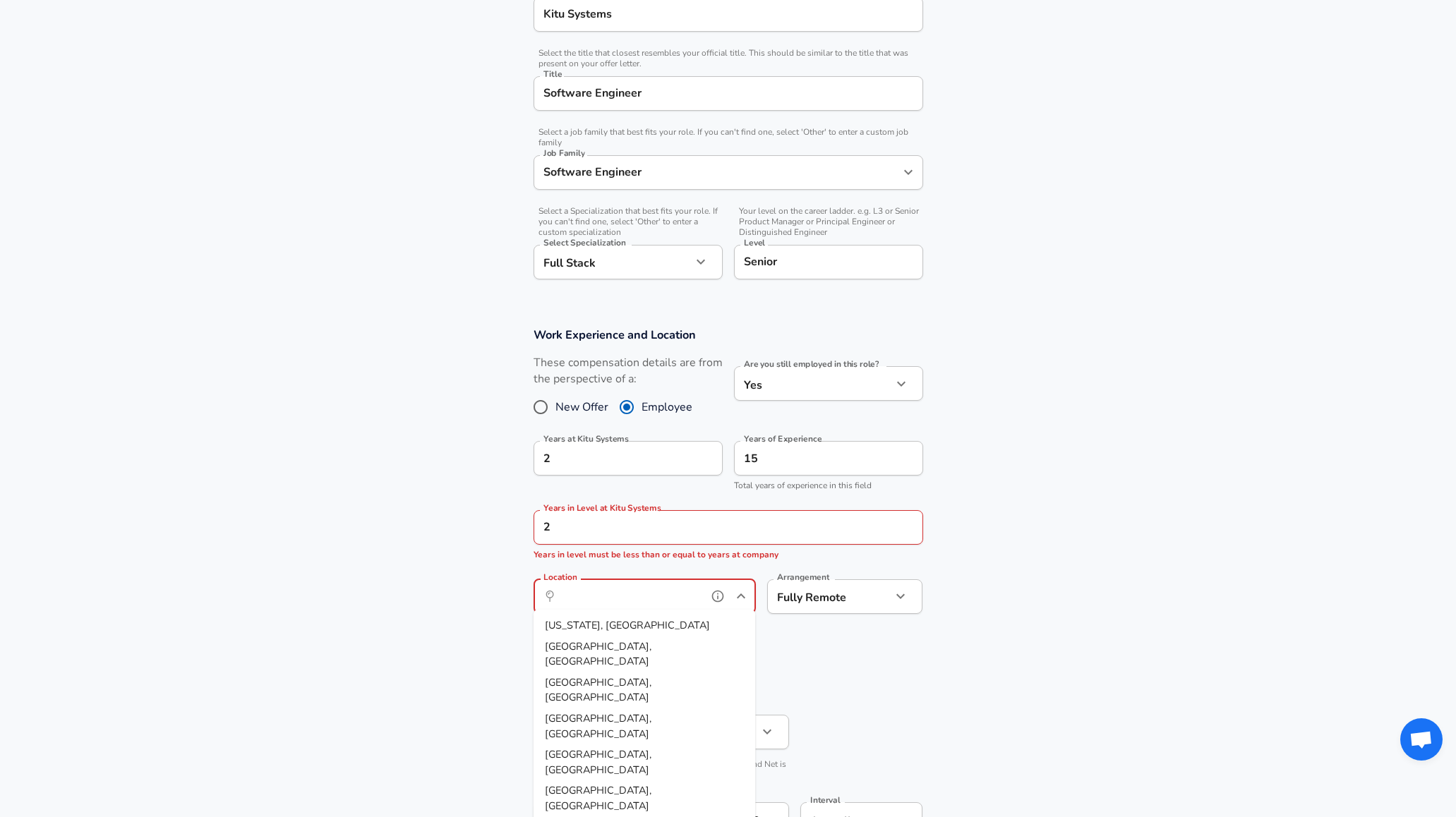 click on "[GEOGRAPHIC_DATA], [GEOGRAPHIC_DATA]" at bounding box center (598, 907) 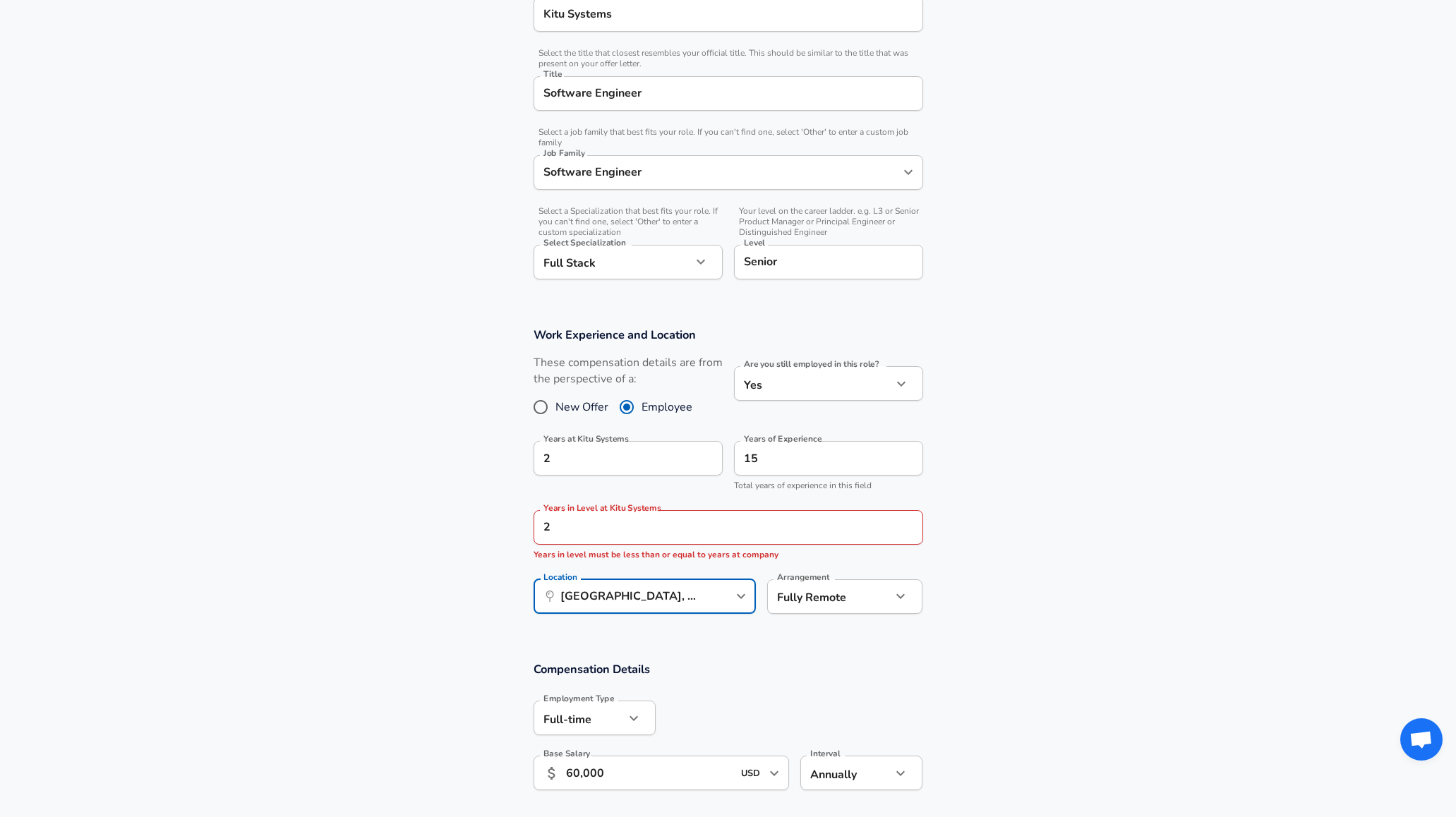 click on "Work Experience and Location These compensation details are from the perspective of a: New Offer Employee Are you still employed in this role? Yes yes Are you still employed in this role? Years at Kitu Systems 2 Years at Kitu Systems Years of Experience 15 Years of Experience   Total years of experience in this field Years in Level at Kitu Systems 2 Years in Level at Kitu Systems Years in level must be less than or equal to years at company Location ​ [GEOGRAPHIC_DATA], [GEOGRAPHIC_DATA] Location Arrangement Fully Remote remote Arrangement" at bounding box center [728, 478] 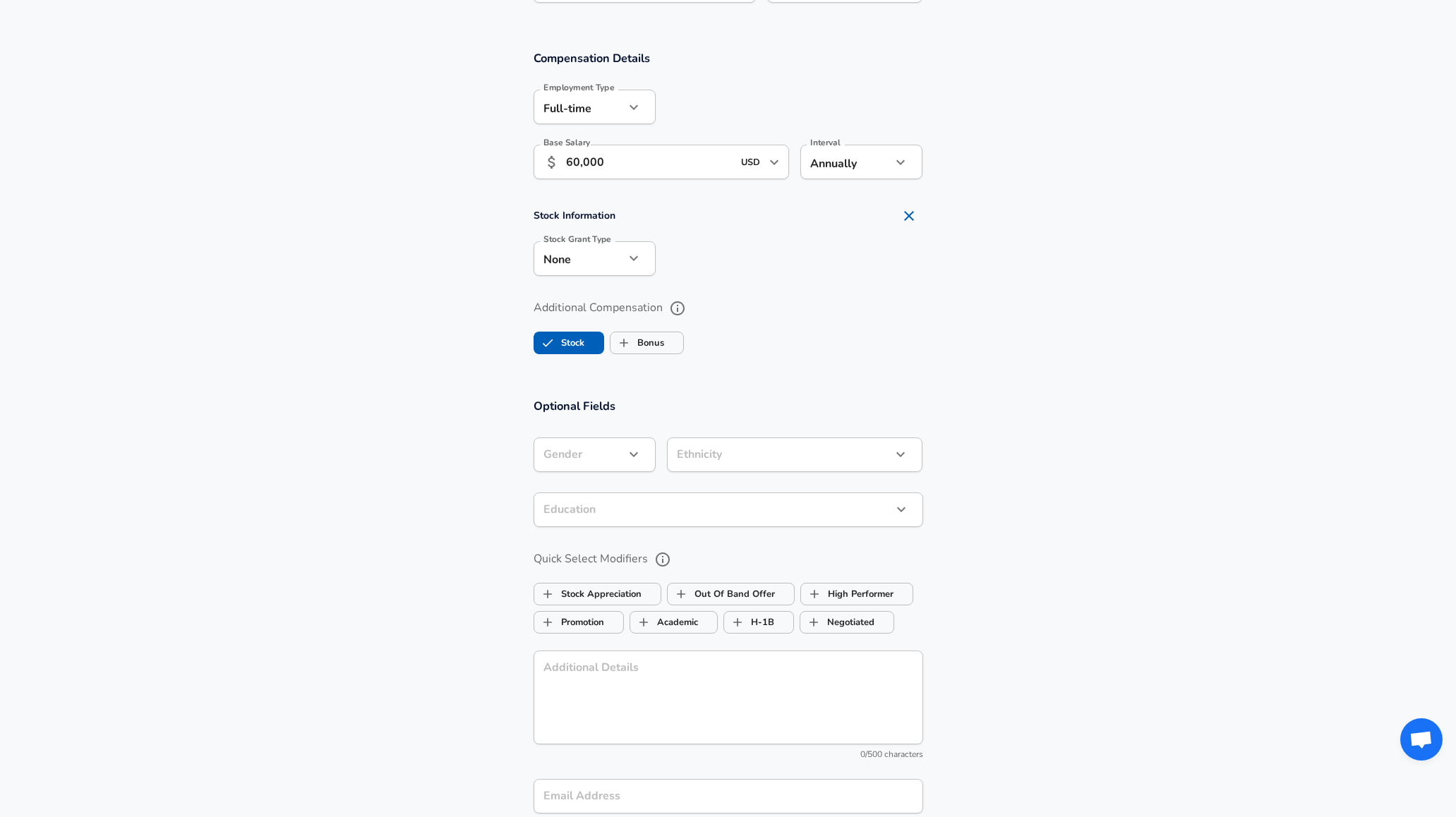 scroll, scrollTop: 1517, scrollLeft: 0, axis: vertical 